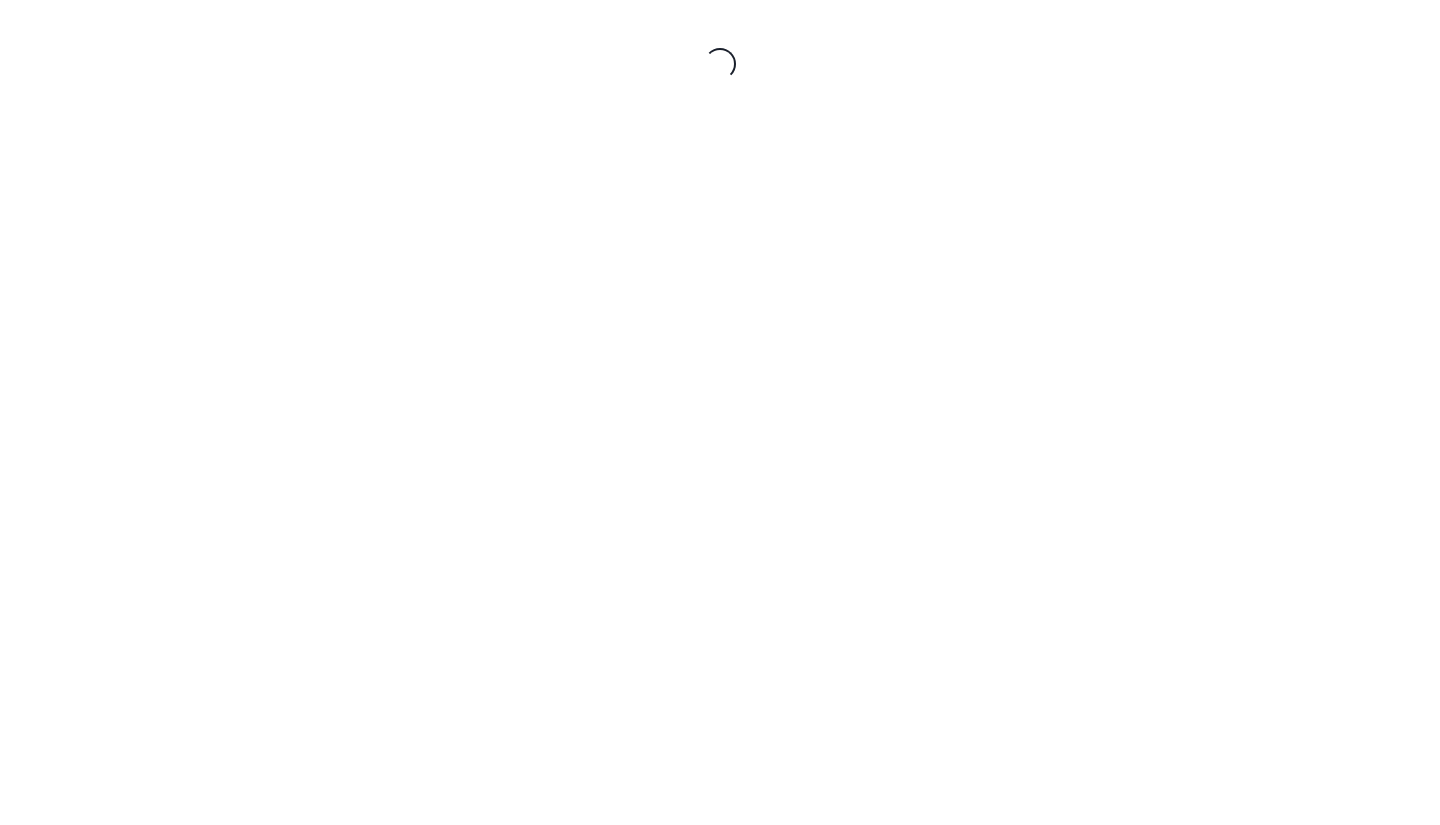 scroll, scrollTop: 0, scrollLeft: 0, axis: both 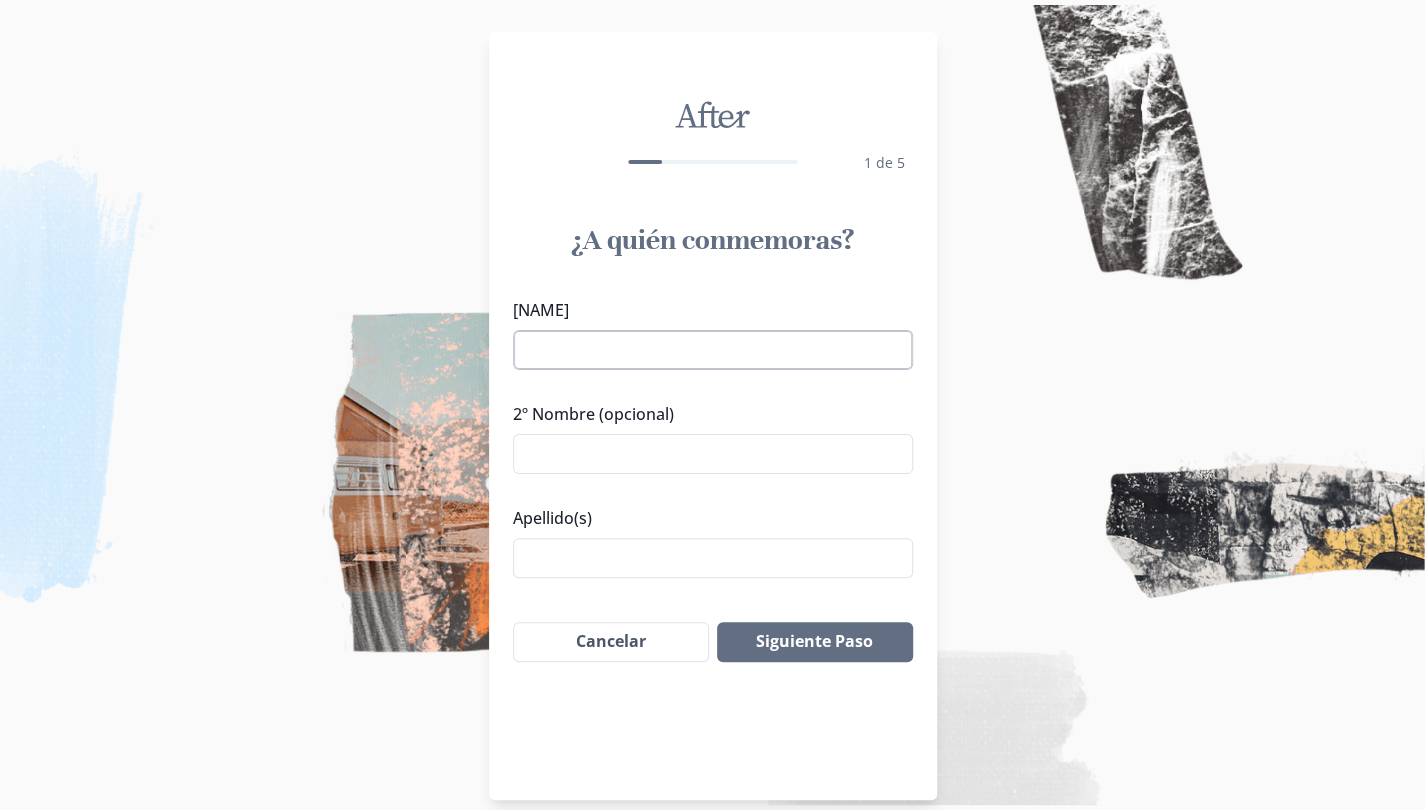 click on "[NAME]" at bounding box center [713, 350] 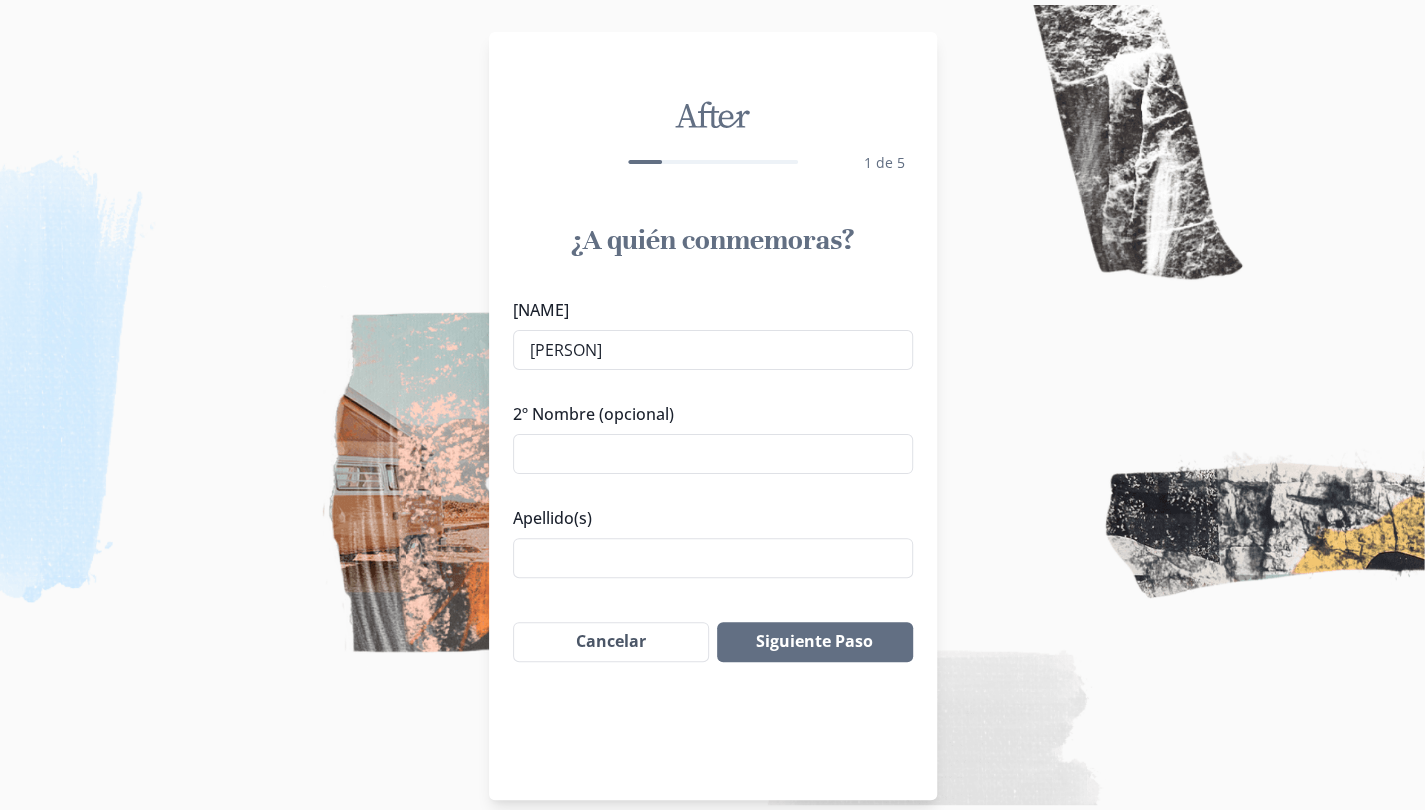 drag, startPoint x: 629, startPoint y: 327, endPoint x: 894, endPoint y: 356, distance: 266.58206 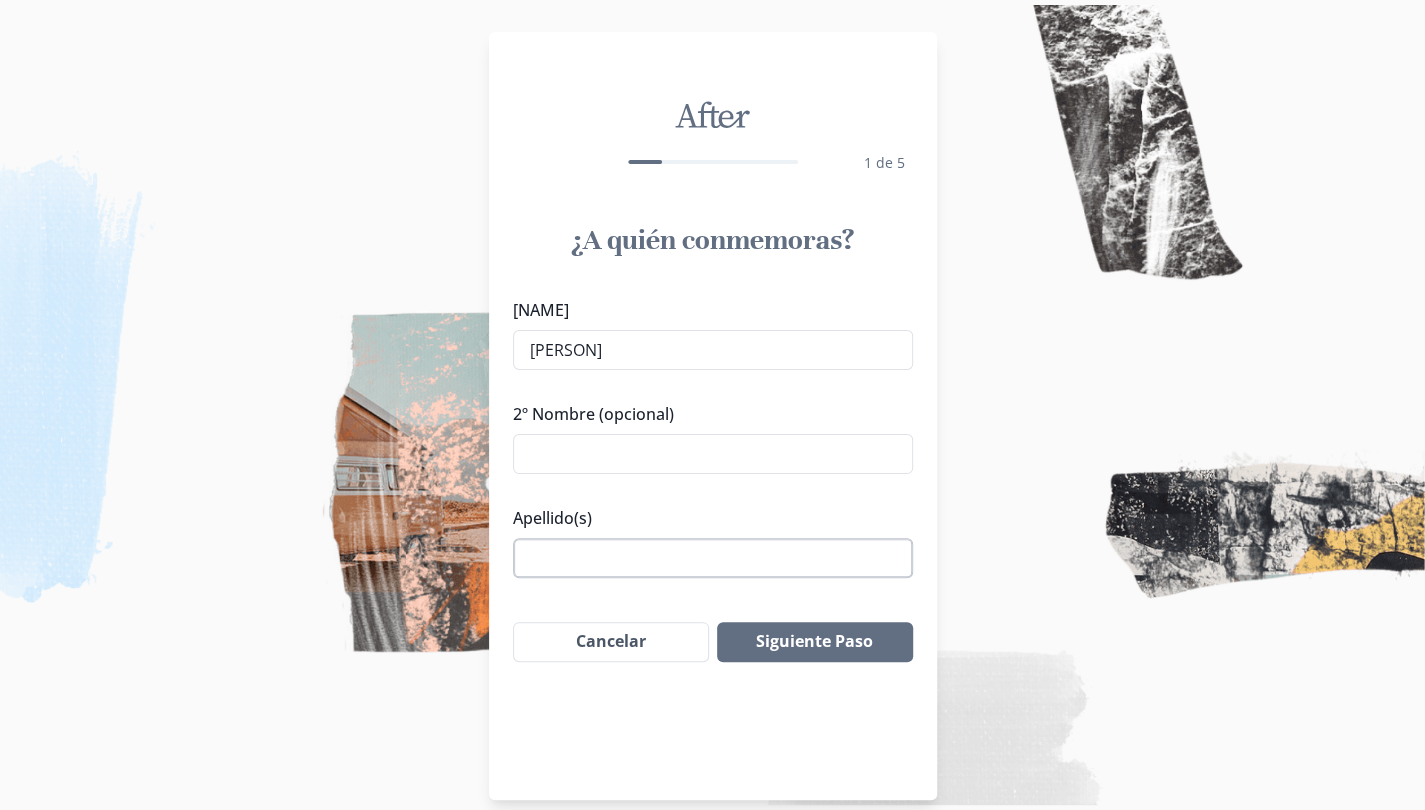 type on "[PERSON]" 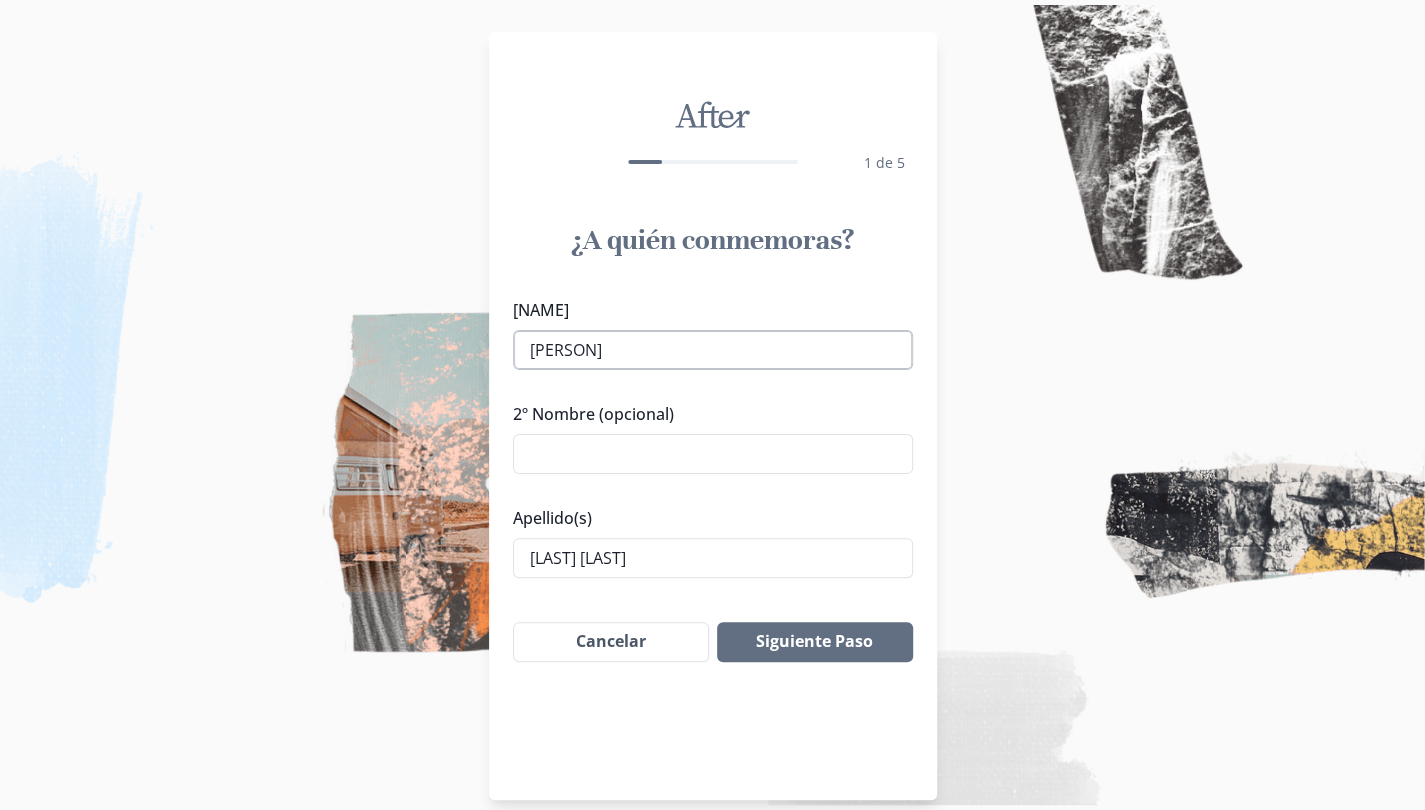 type on "[LAST] [LAST]" 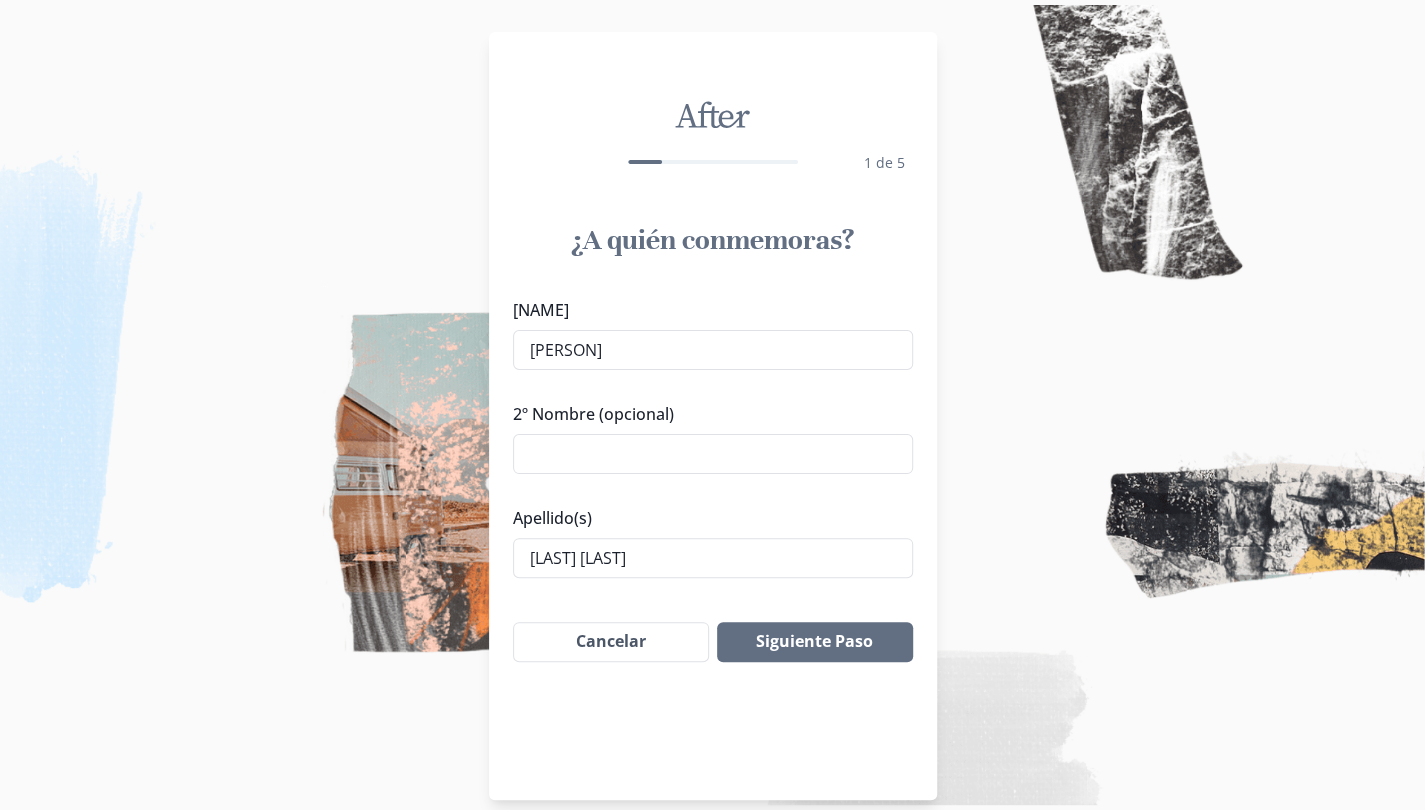drag, startPoint x: 629, startPoint y: 333, endPoint x: 949, endPoint y: 380, distance: 323.43314 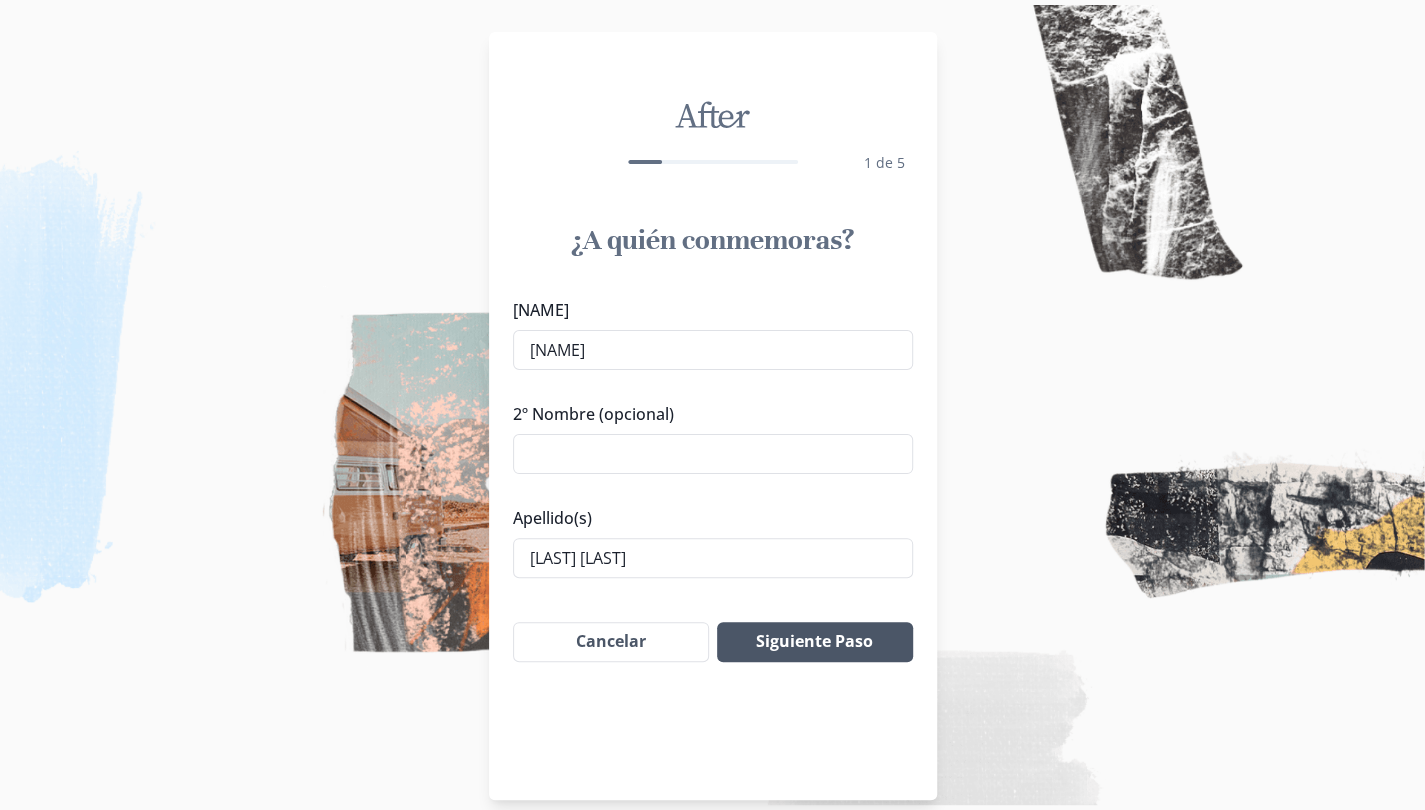 type on "[NAME]" 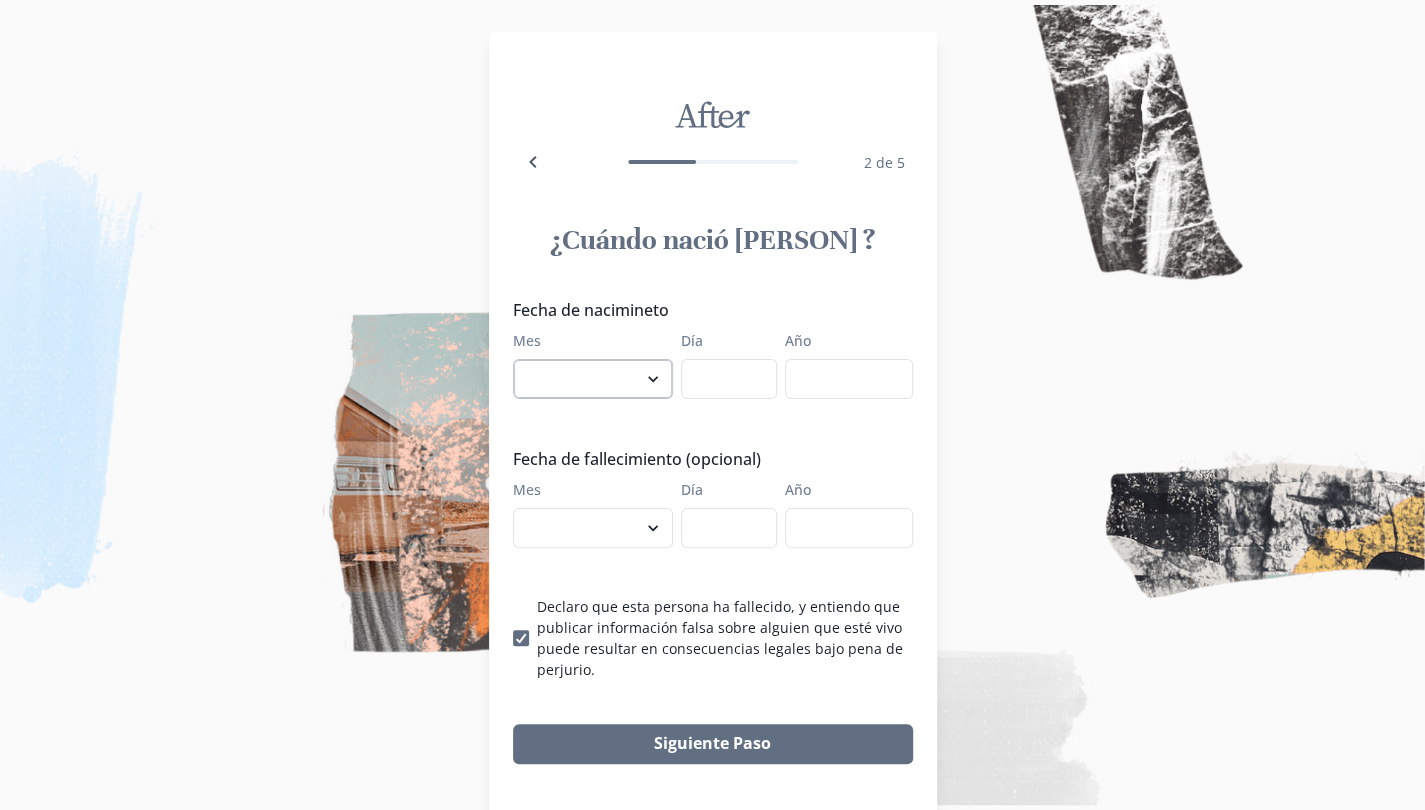 click on "enero febrero marzo abril mayo junio julio agosto septiembre octubre noviembre diciembre" at bounding box center [593, 379] 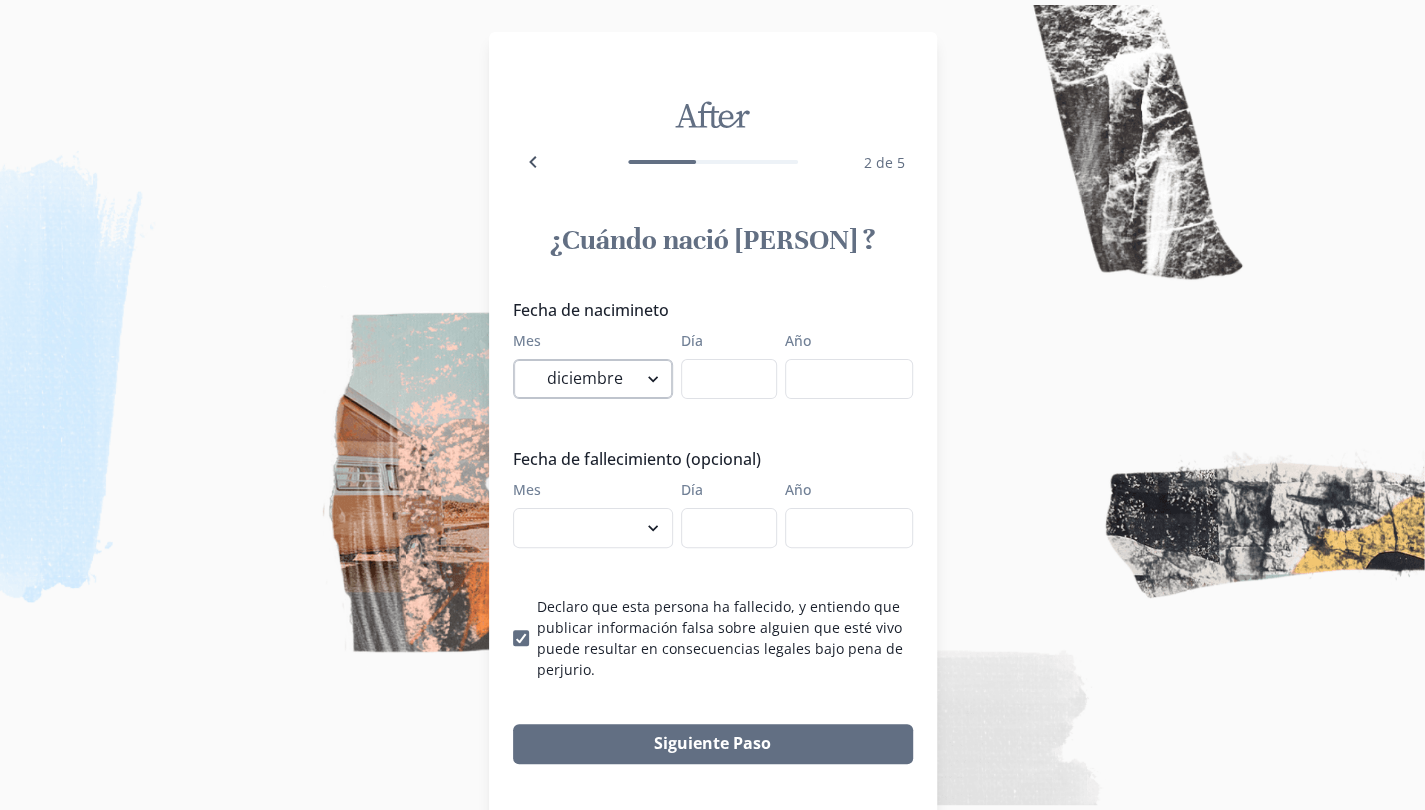 click on "enero febrero marzo abril mayo junio julio agosto septiembre octubre noviembre diciembre" at bounding box center [593, 379] 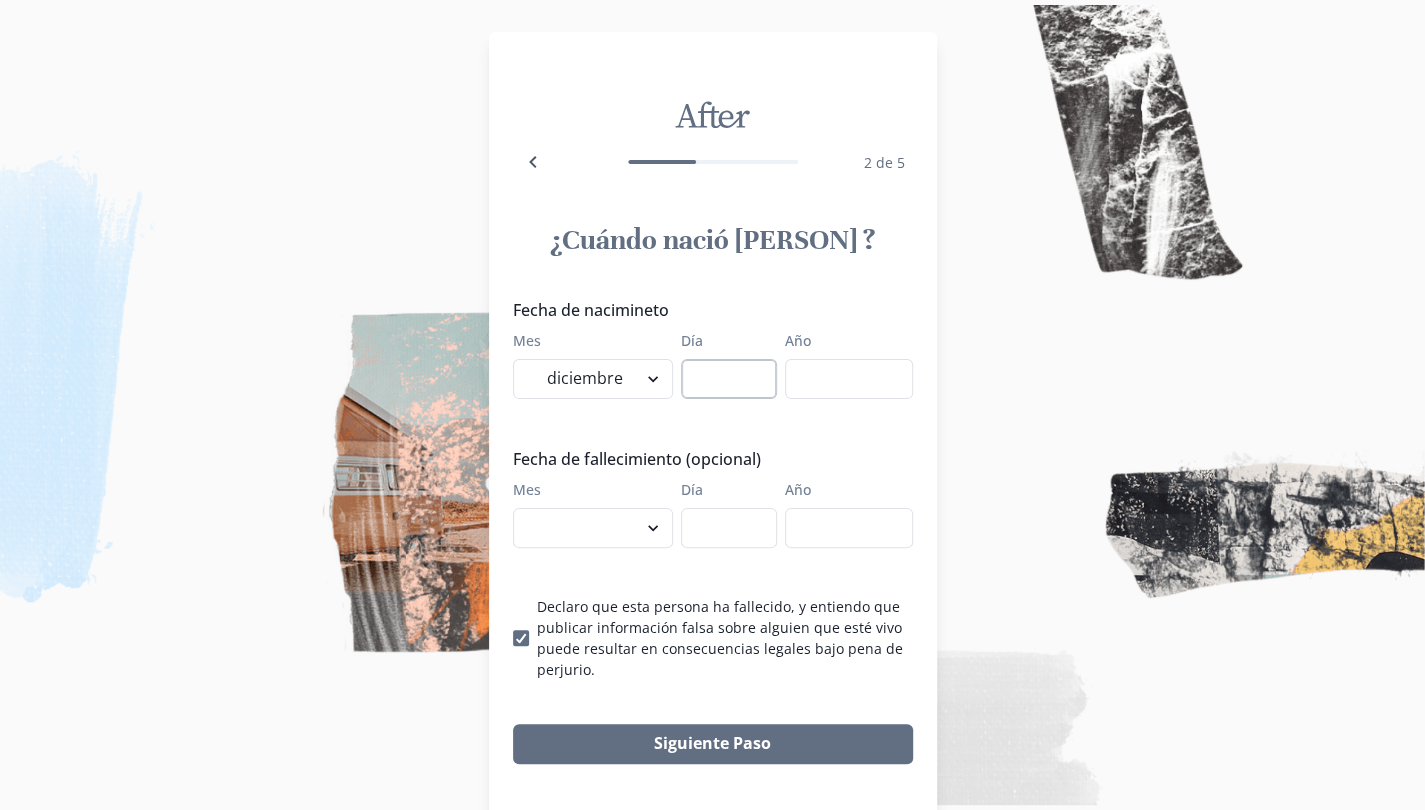 click on "Día" at bounding box center (729, 379) 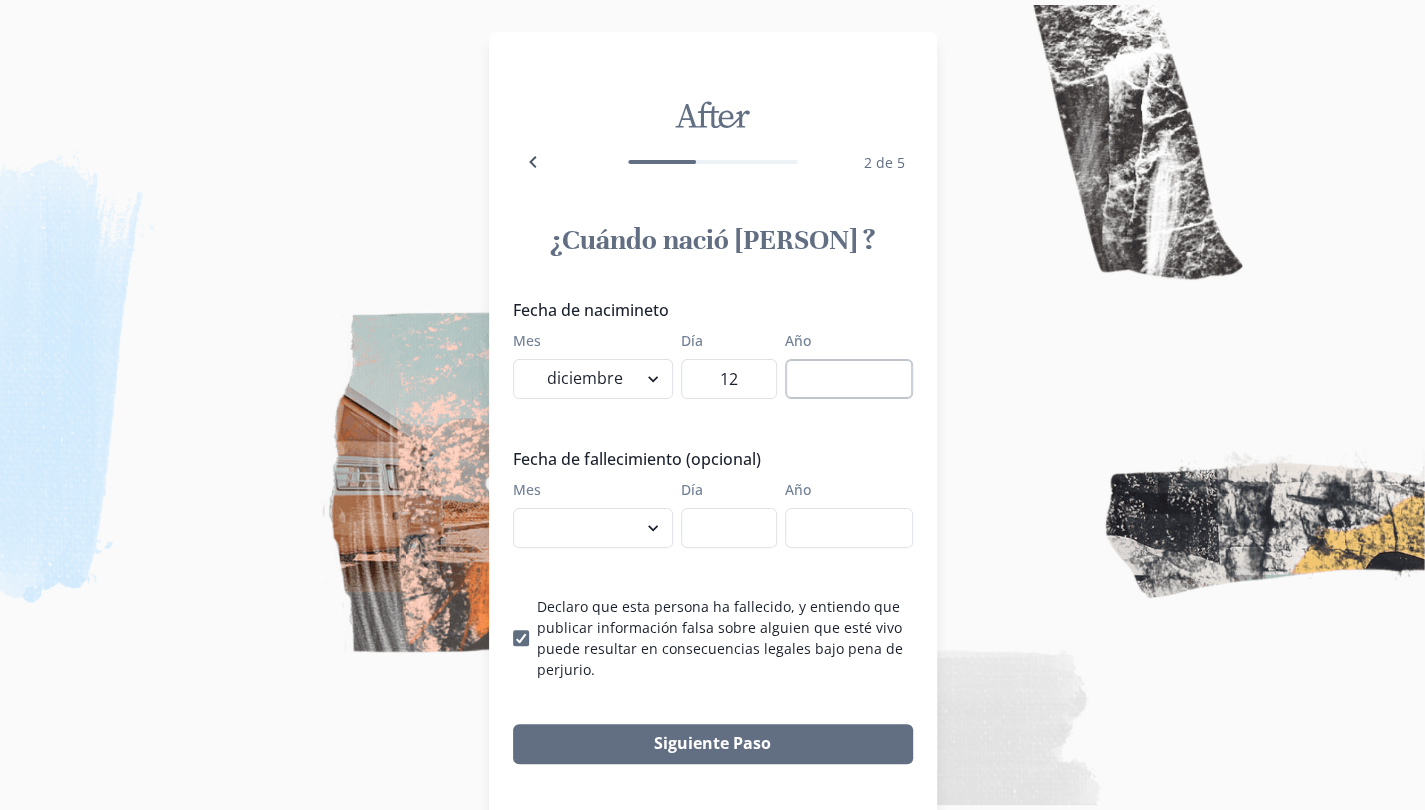 type on "12" 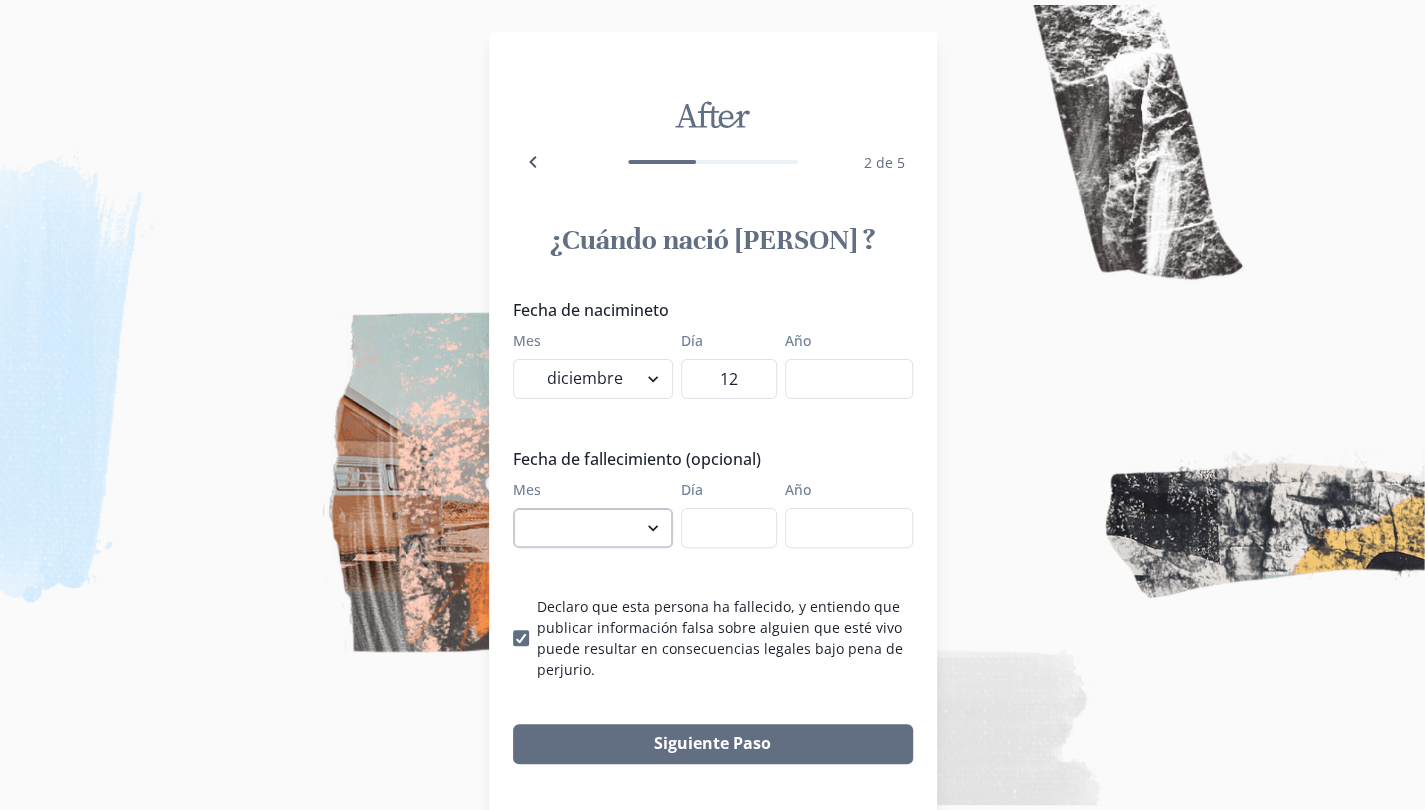 type on "[YEAR]" 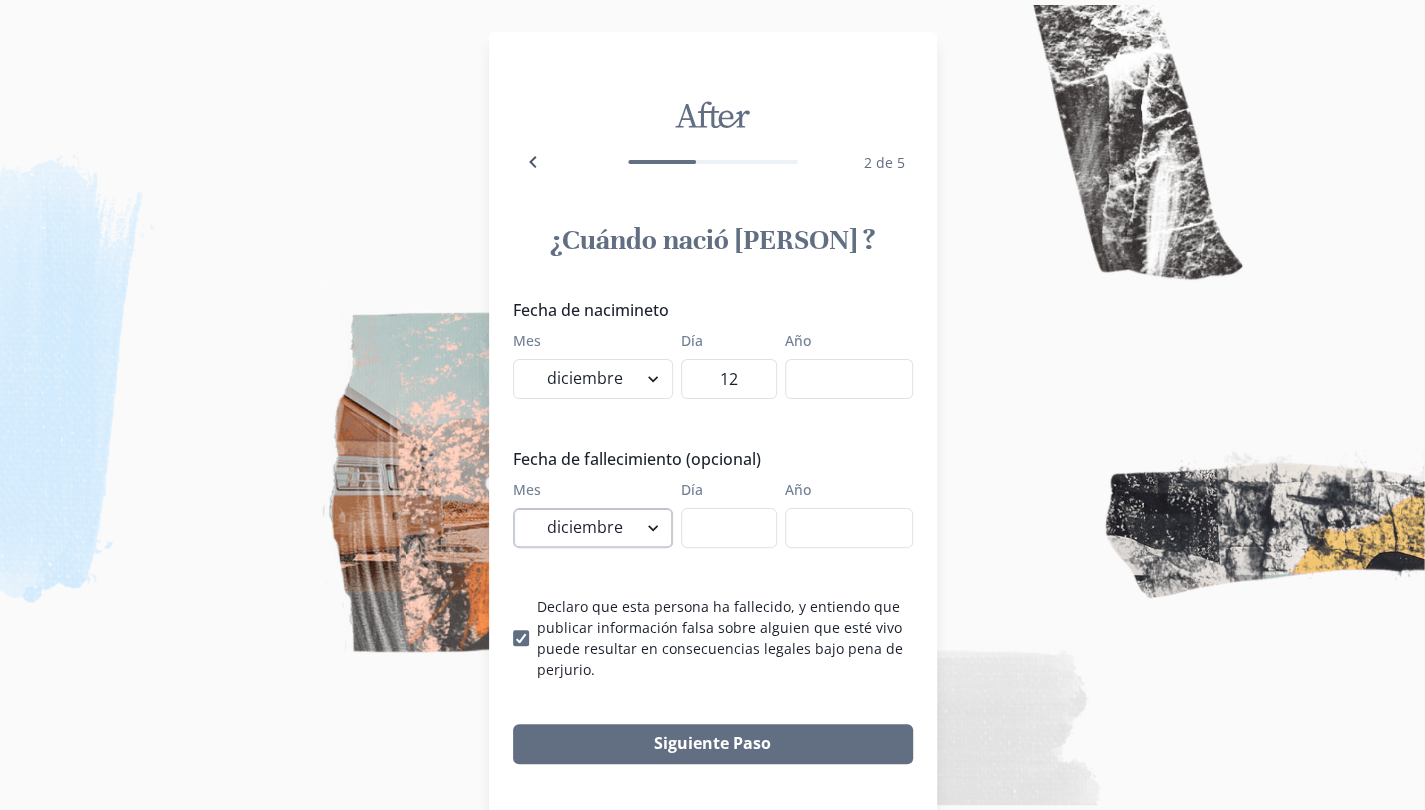click on "enero febrero marzo abril mayo junio julio agosto septiembre octubre noviembre diciembre" at bounding box center [593, 528] 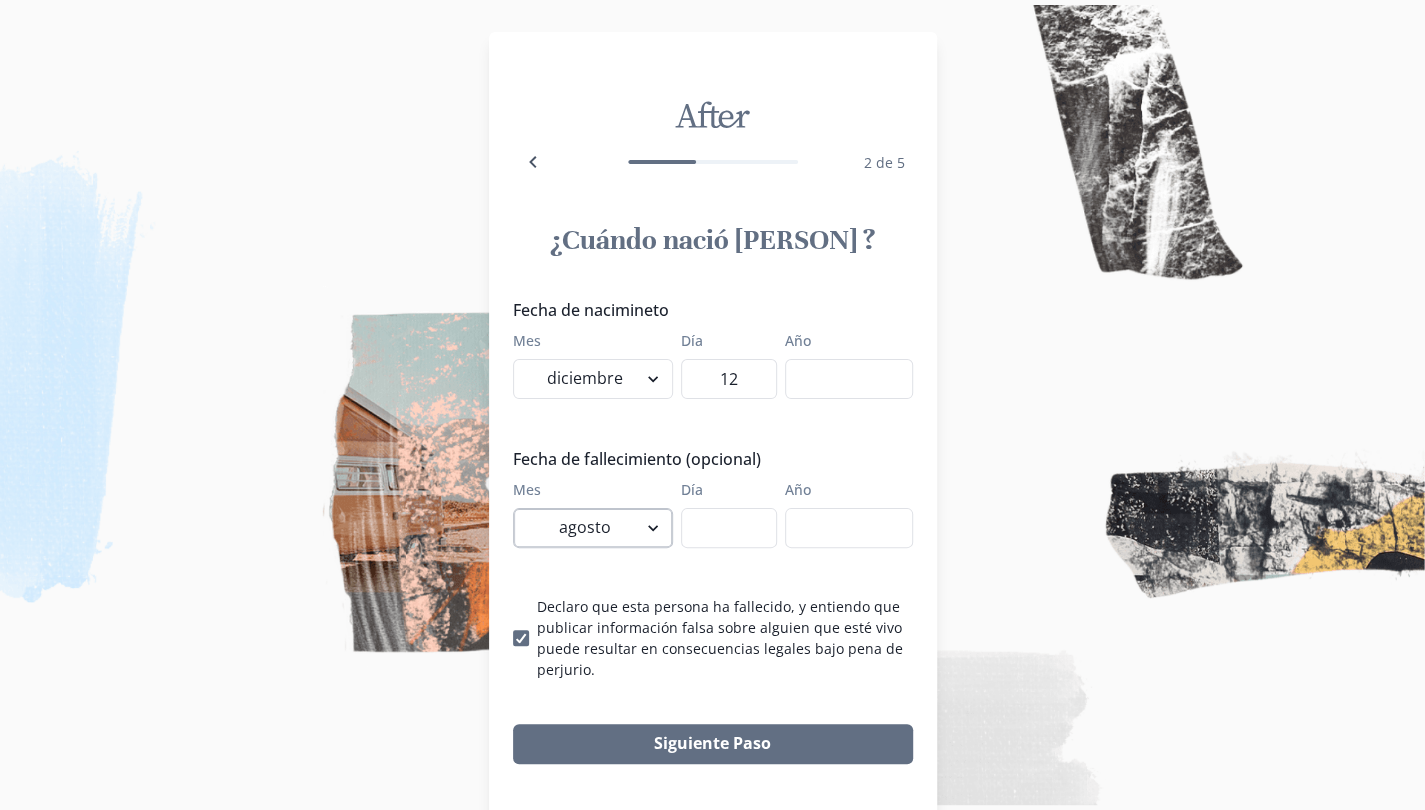 click on "enero febrero marzo abril mayo junio julio agosto septiembre octubre noviembre diciembre" at bounding box center (593, 528) 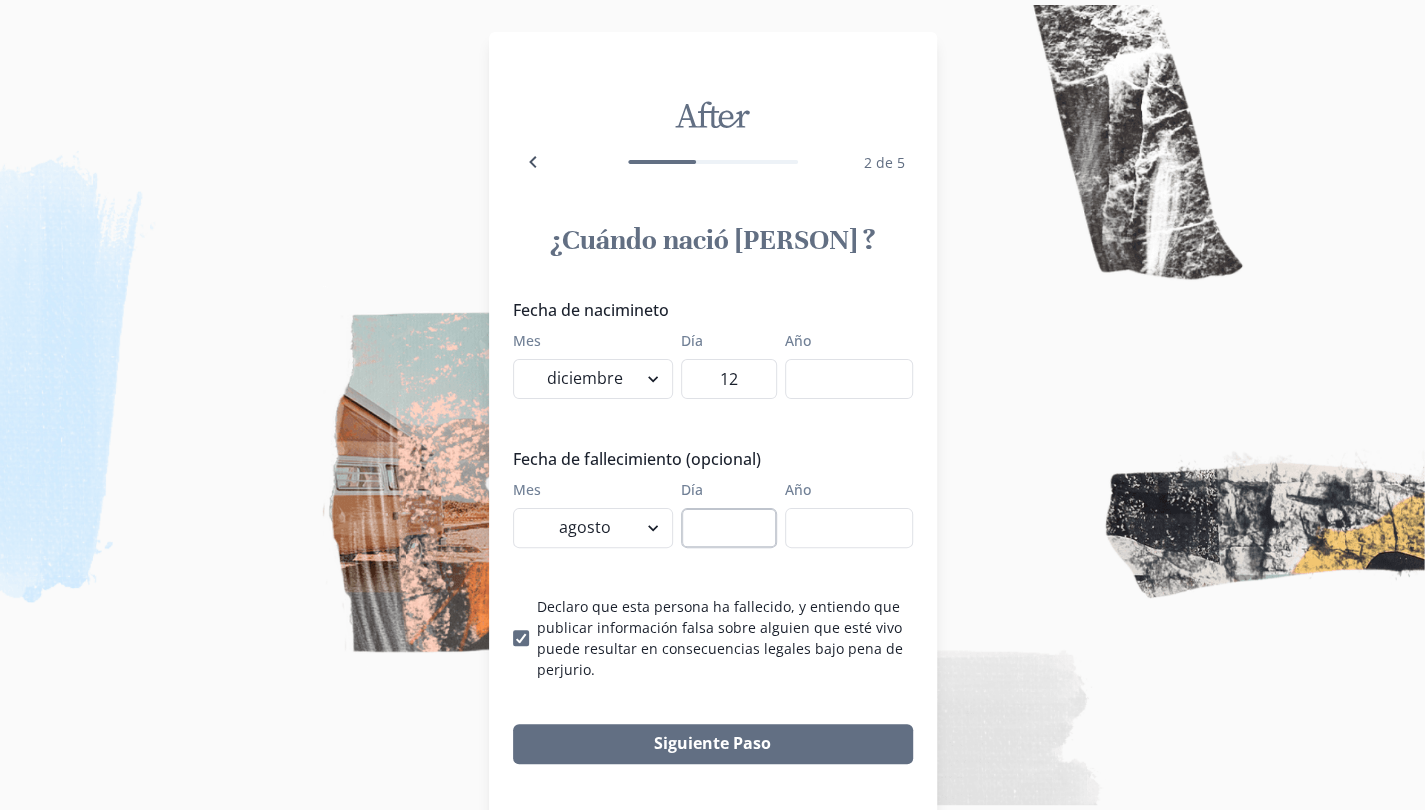 click on "Día" at bounding box center (729, 528) 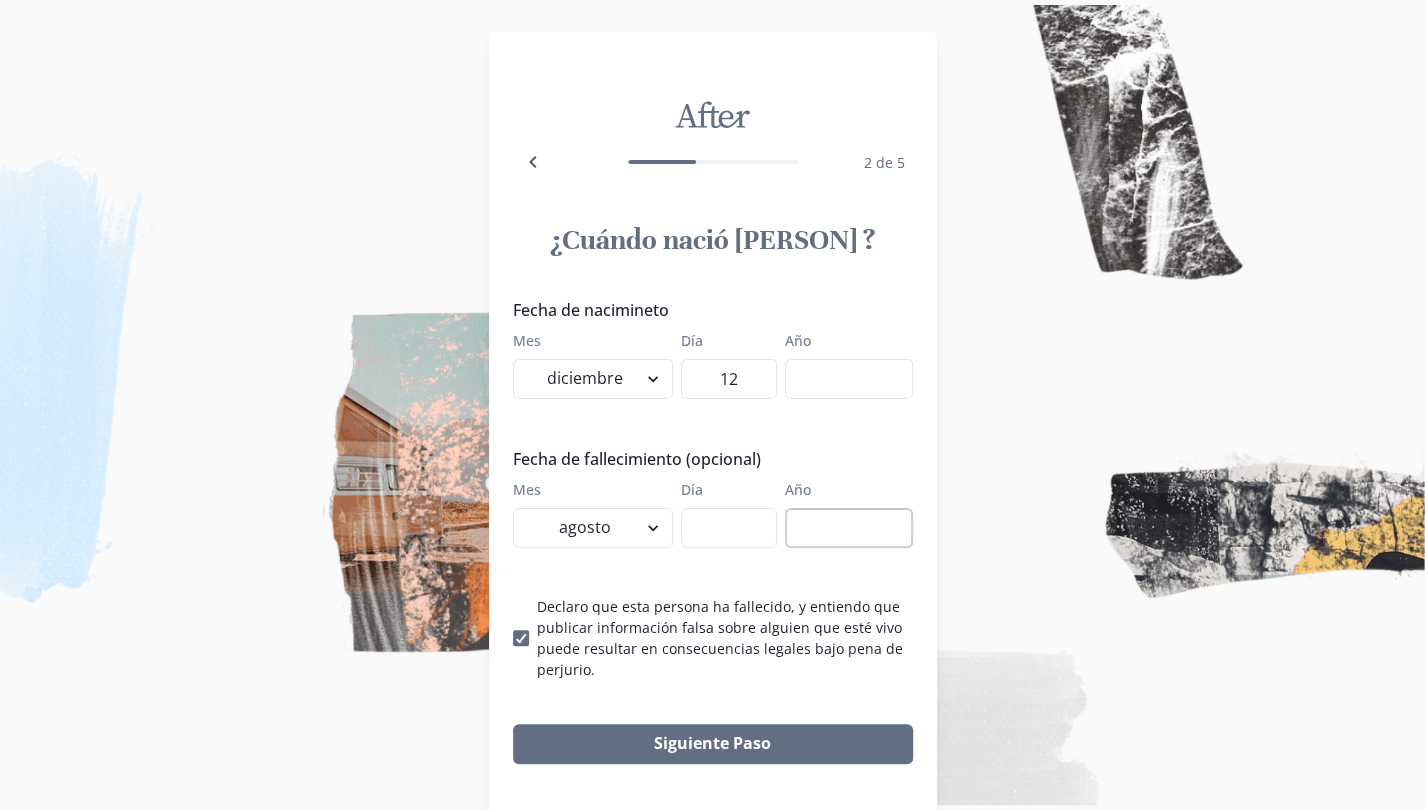 type on "[MONTH]" 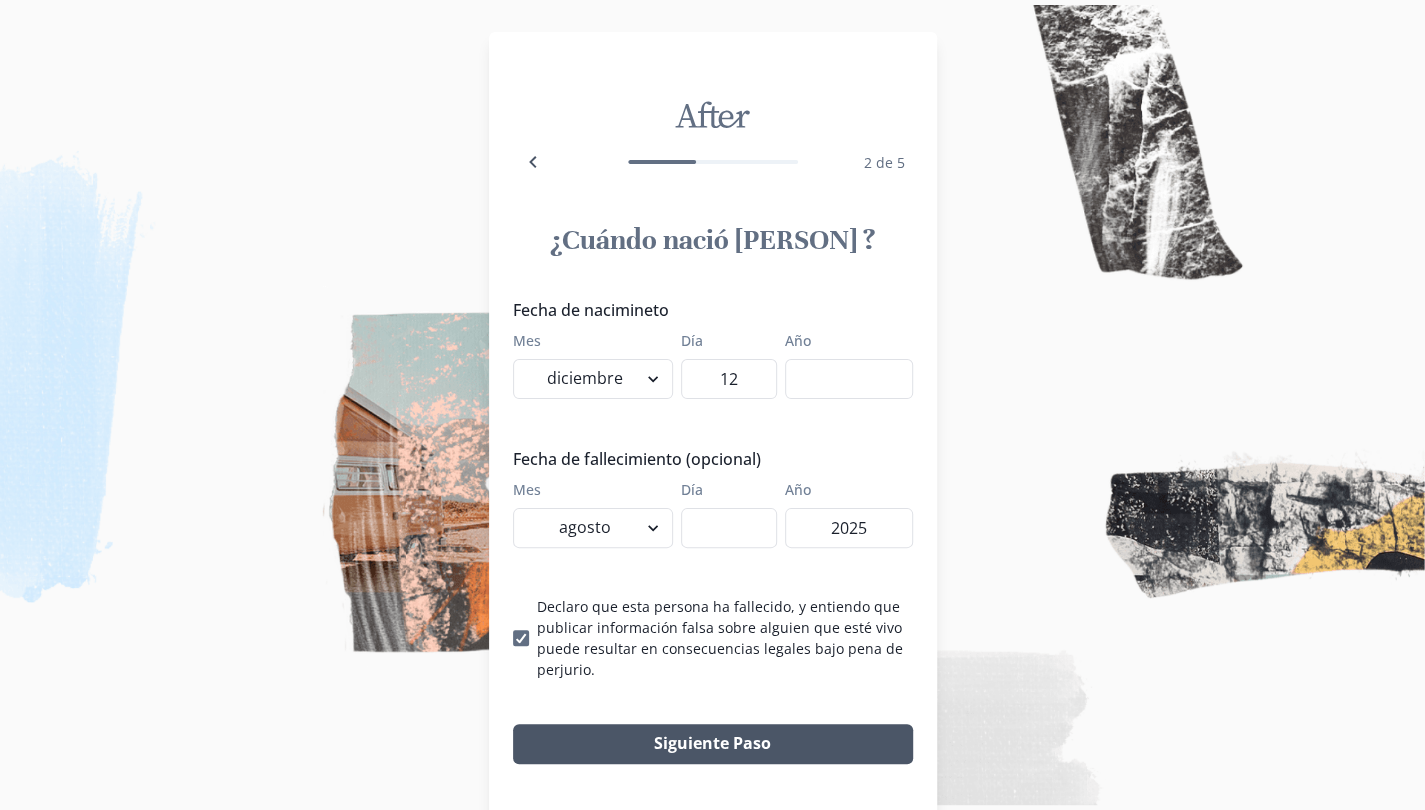 type on "2025" 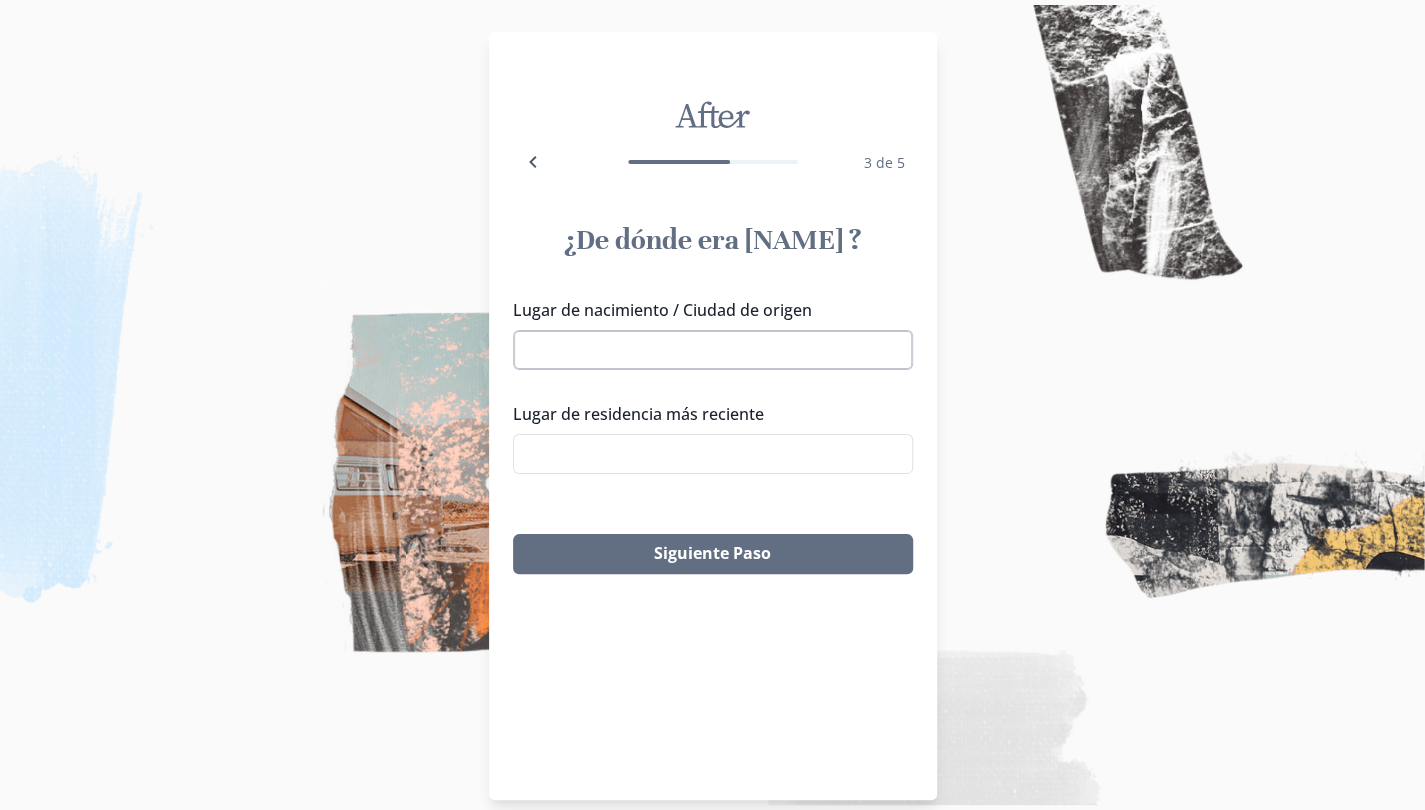 click on "Lugar de nacimiento / Ciudad de origen" at bounding box center [713, 350] 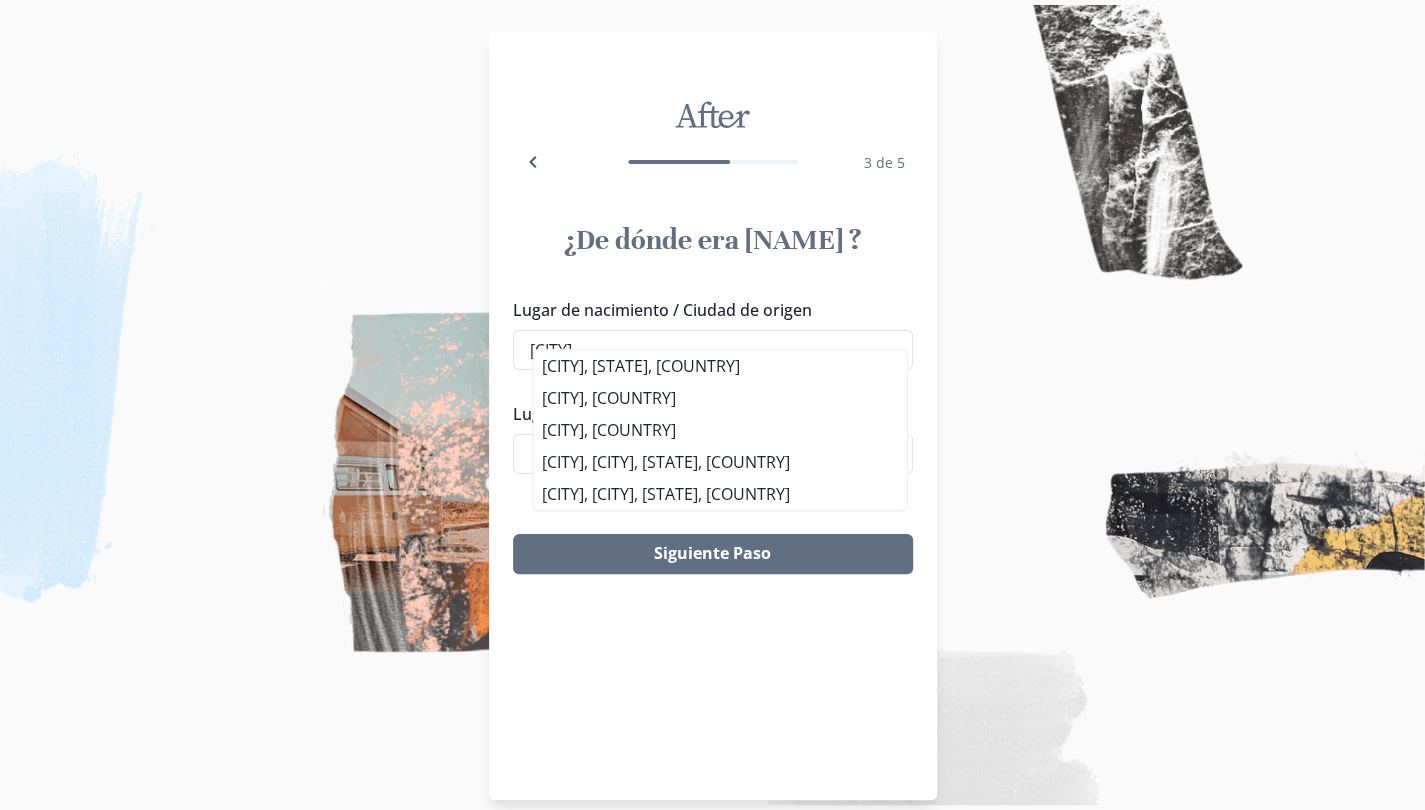 type on "[CITY]" 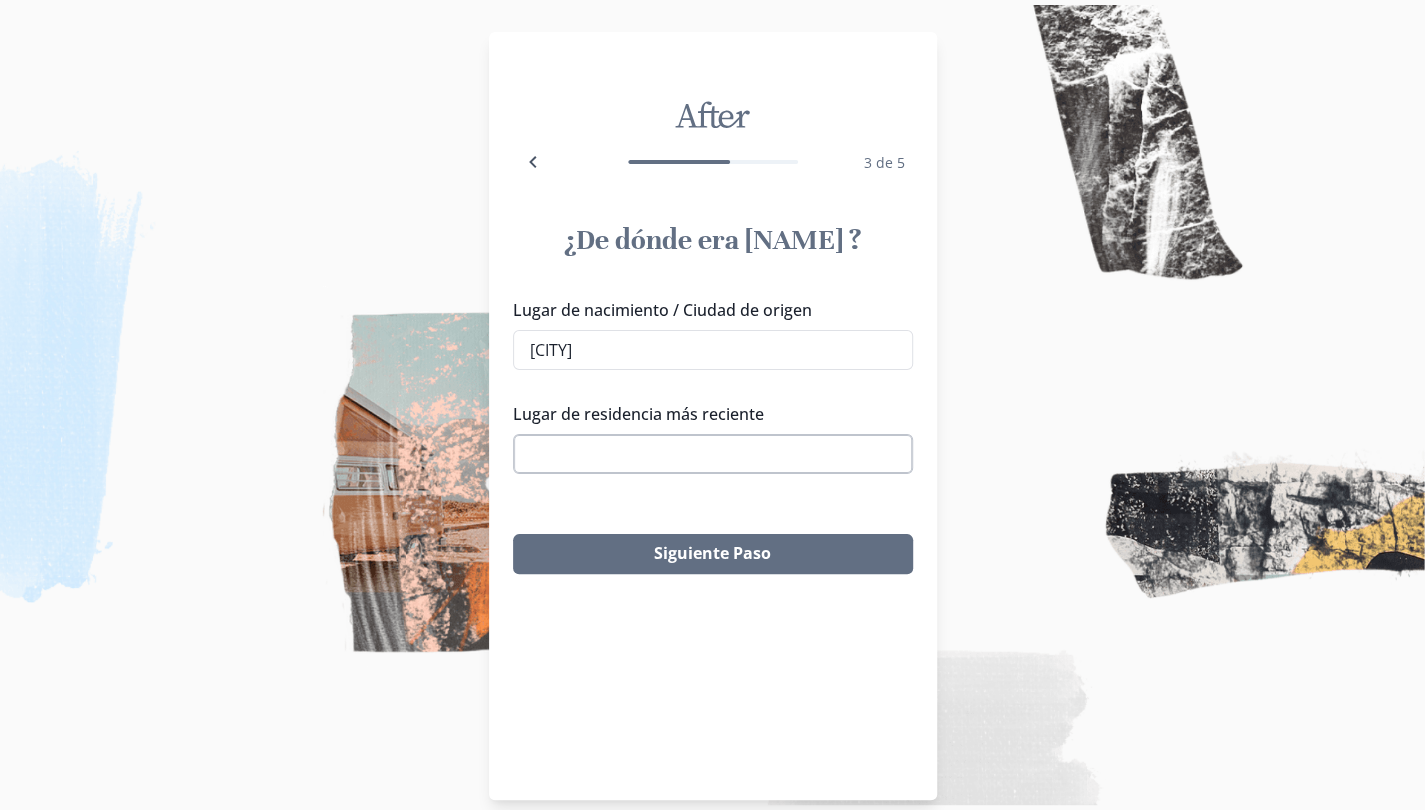 click on "Lugar de residencia más reciente" at bounding box center (713, 454) 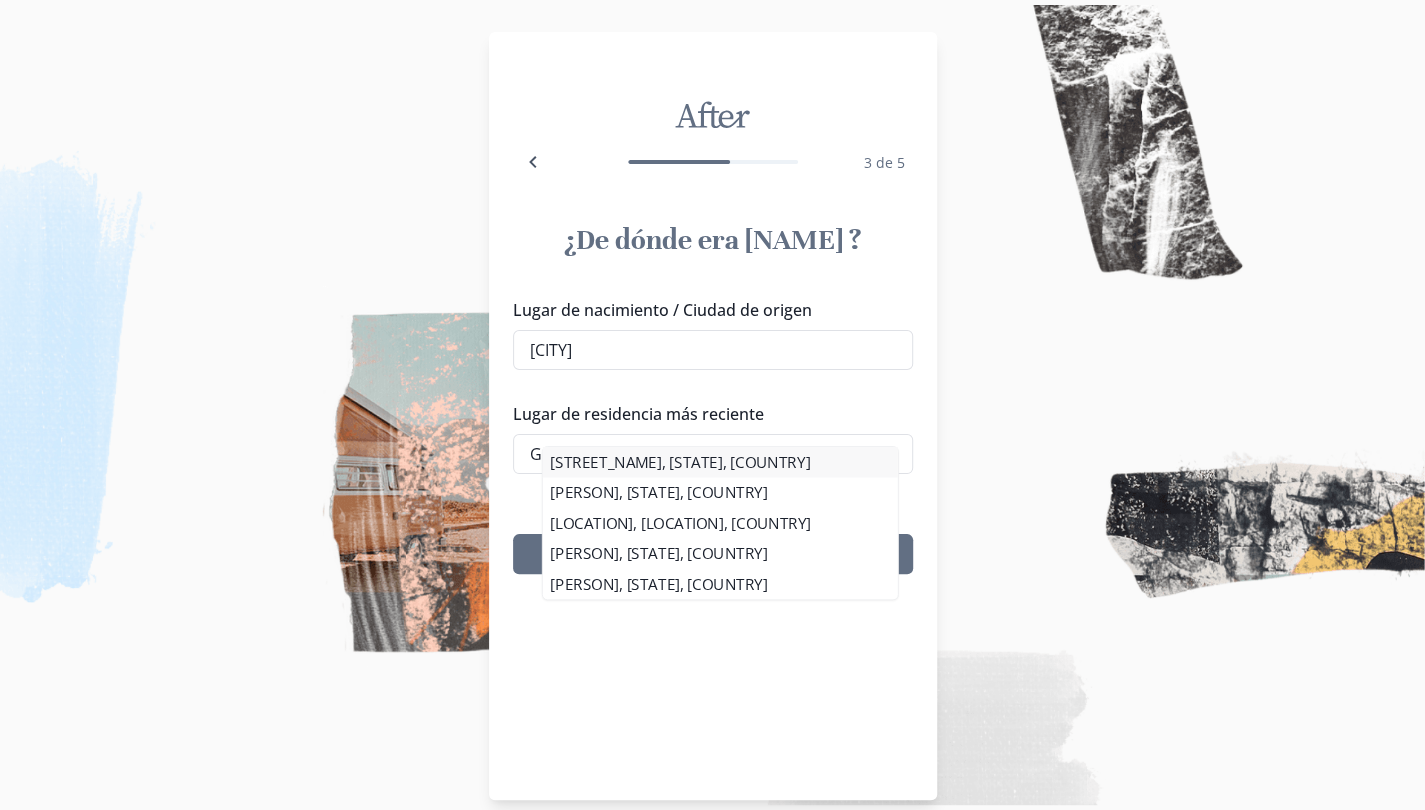 click on "[STREET_NAME], [STATE], [COUNTRY]" at bounding box center (720, 462) 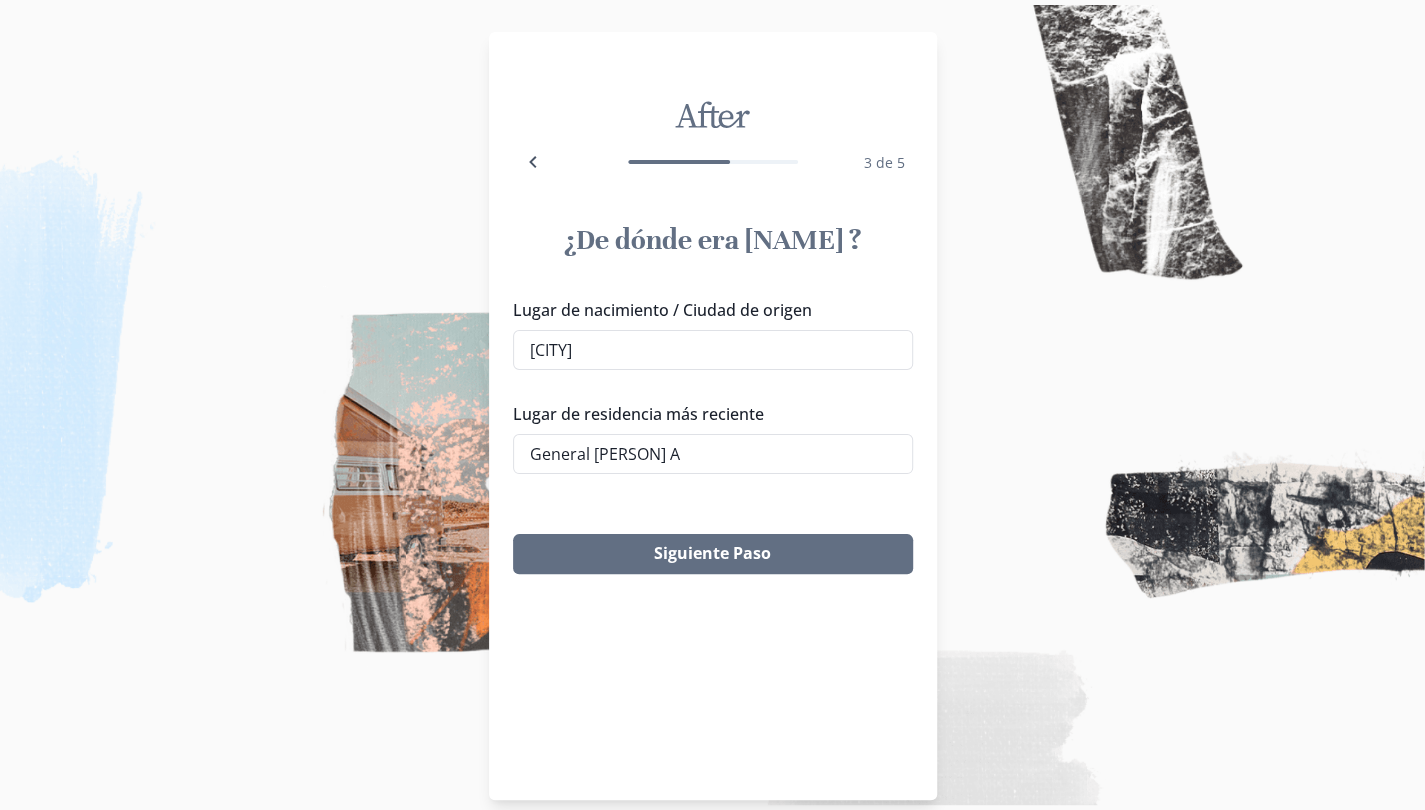 type on "[STREET_NAME], [STATE], [COUNTRY]" 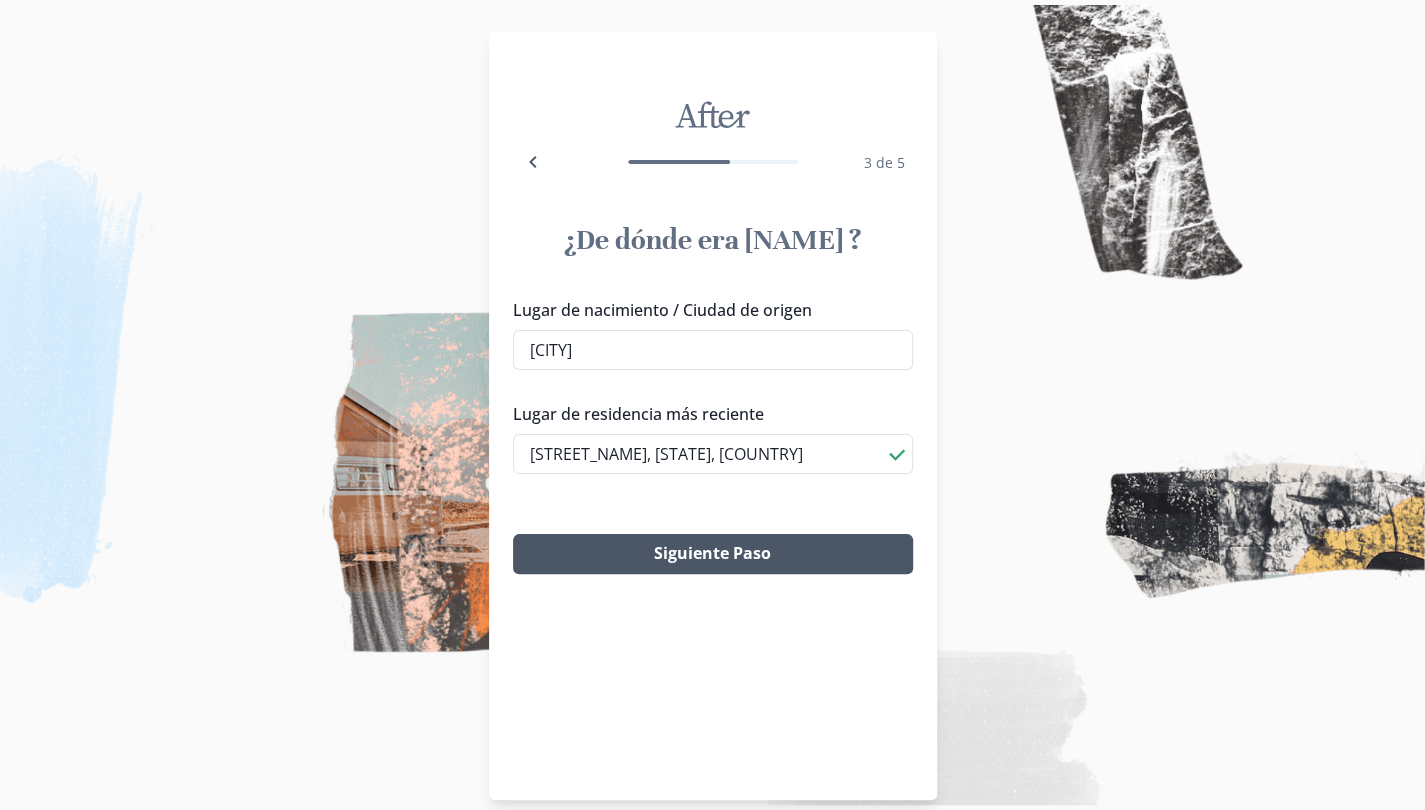 click on "Siguiente Paso" at bounding box center [713, 554] 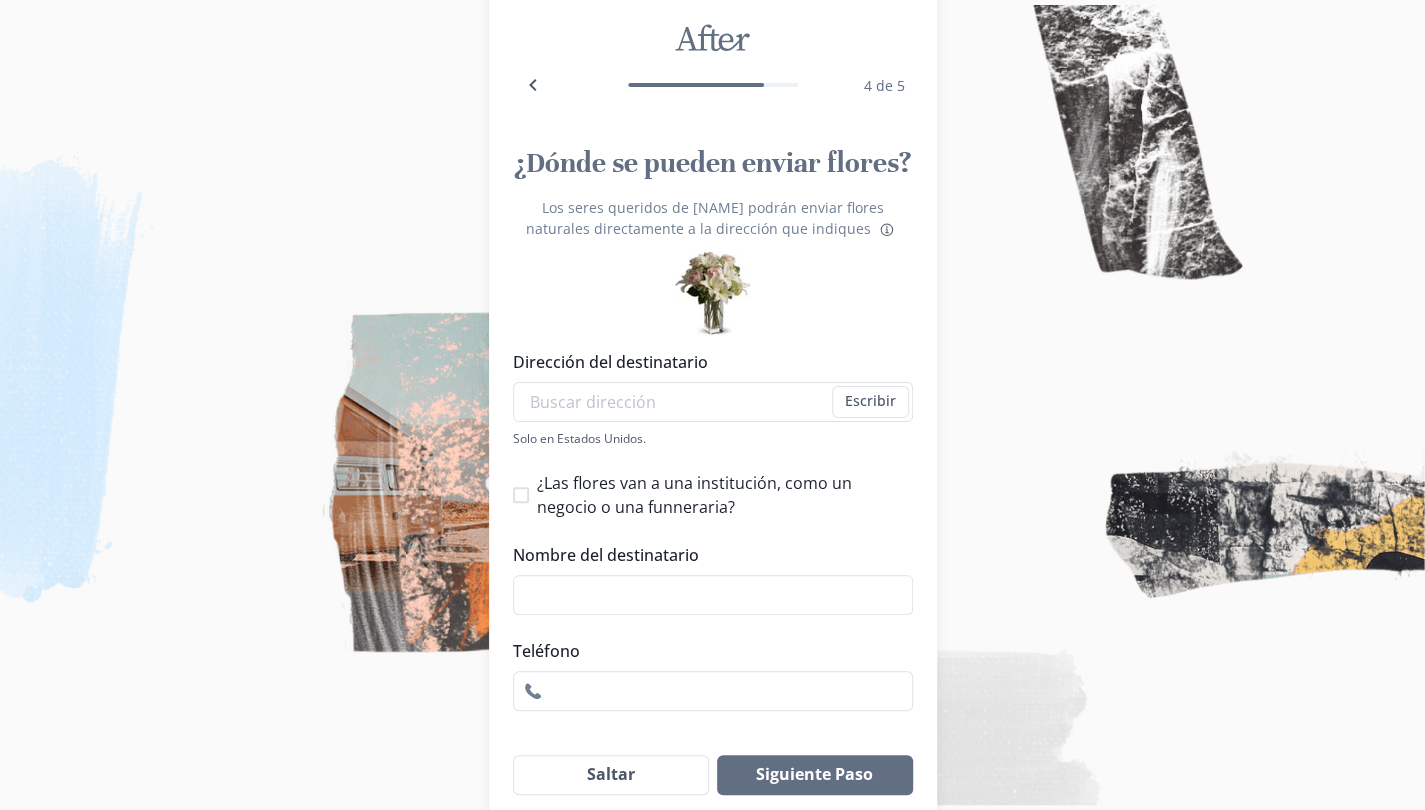 scroll, scrollTop: 103, scrollLeft: 0, axis: vertical 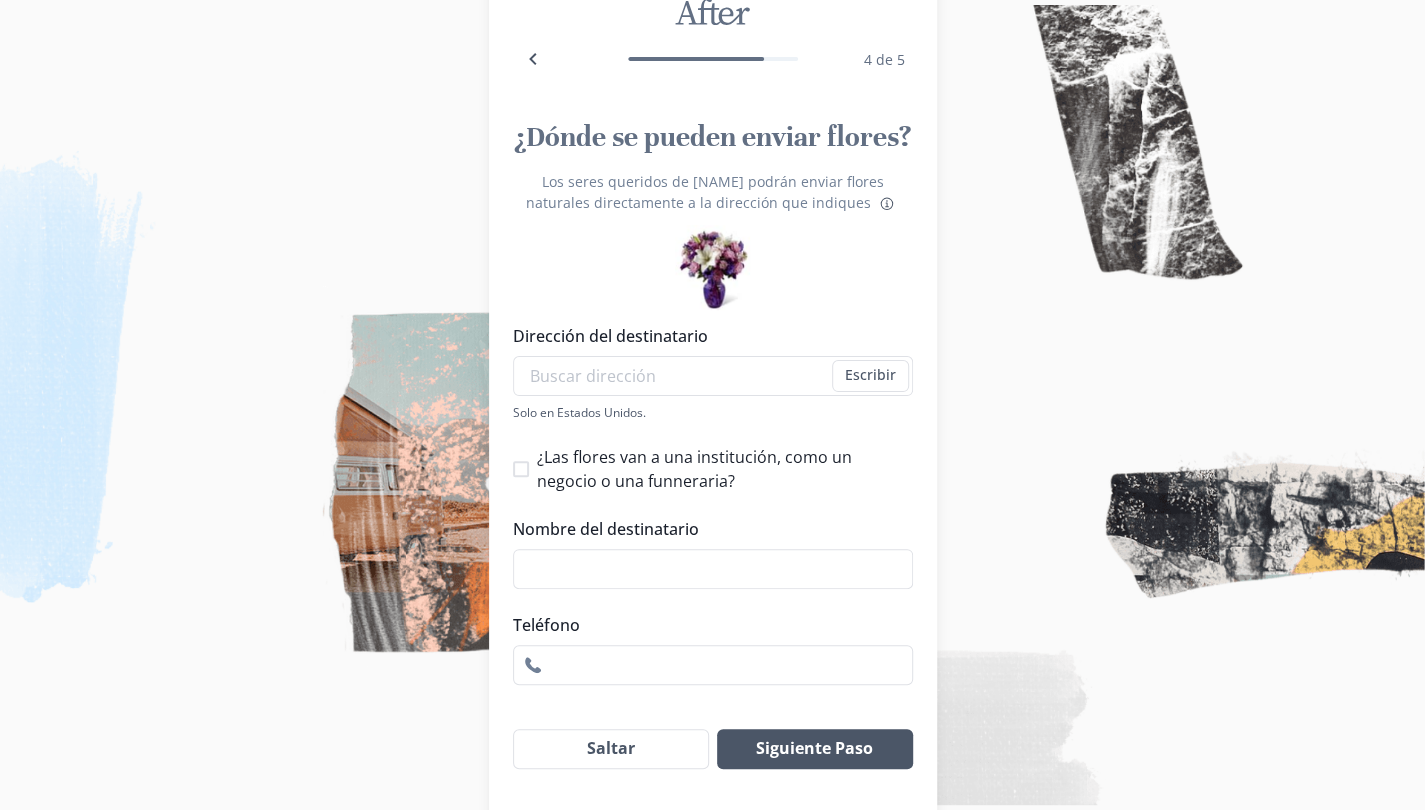 click on "Siguiente Paso" at bounding box center [814, 749] 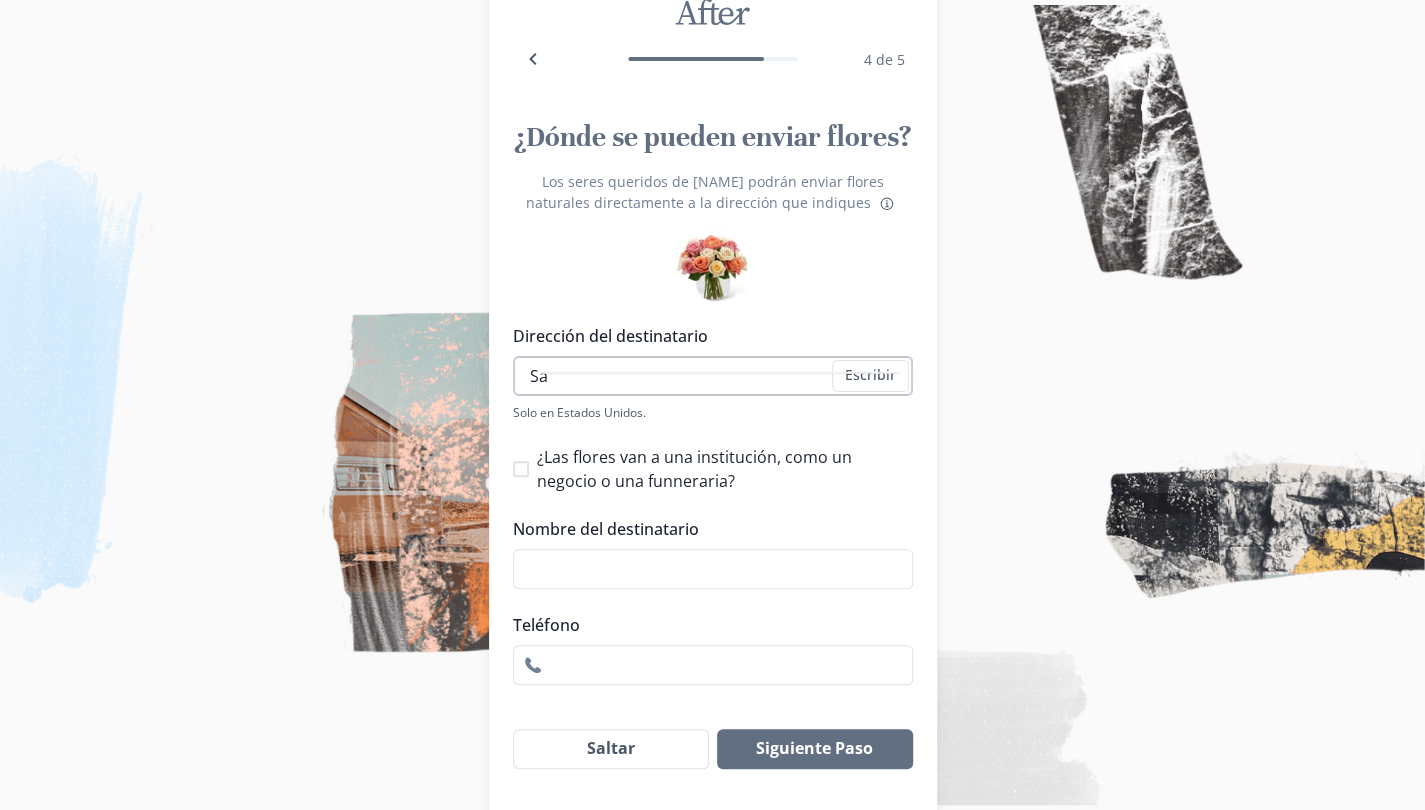 type on "S" 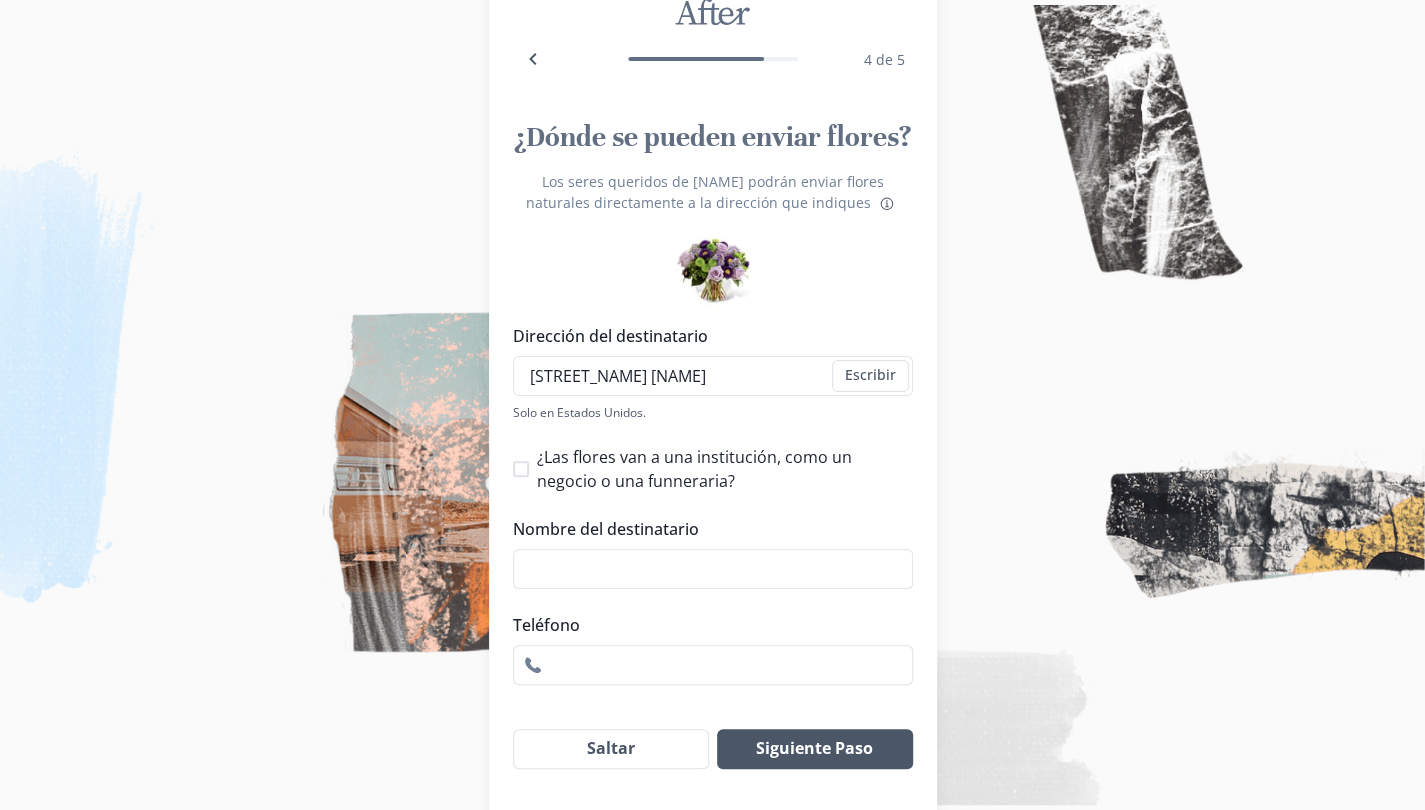 click on "Siguiente Paso" at bounding box center (814, 749) 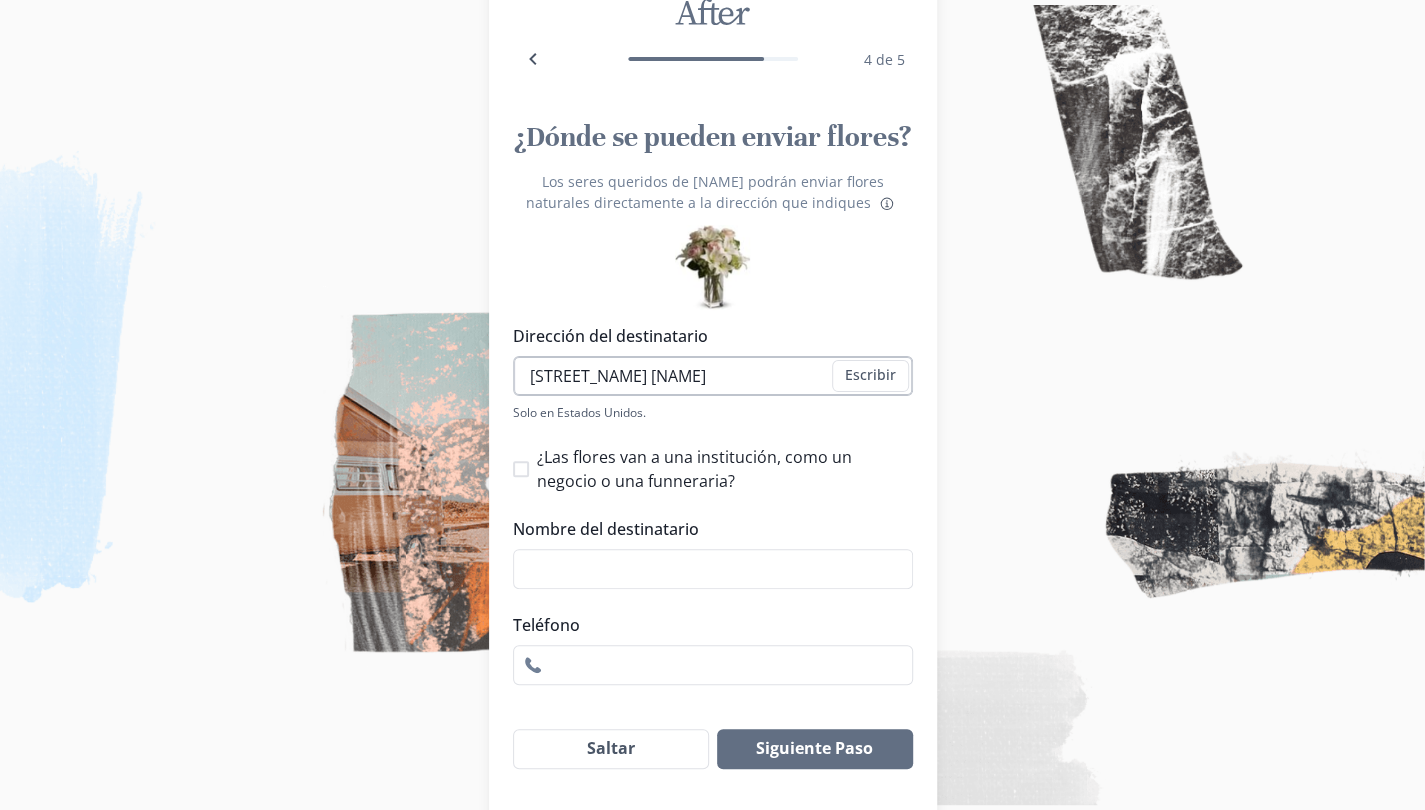click on "[STREET_NAME] [NAME]" at bounding box center [713, 376] 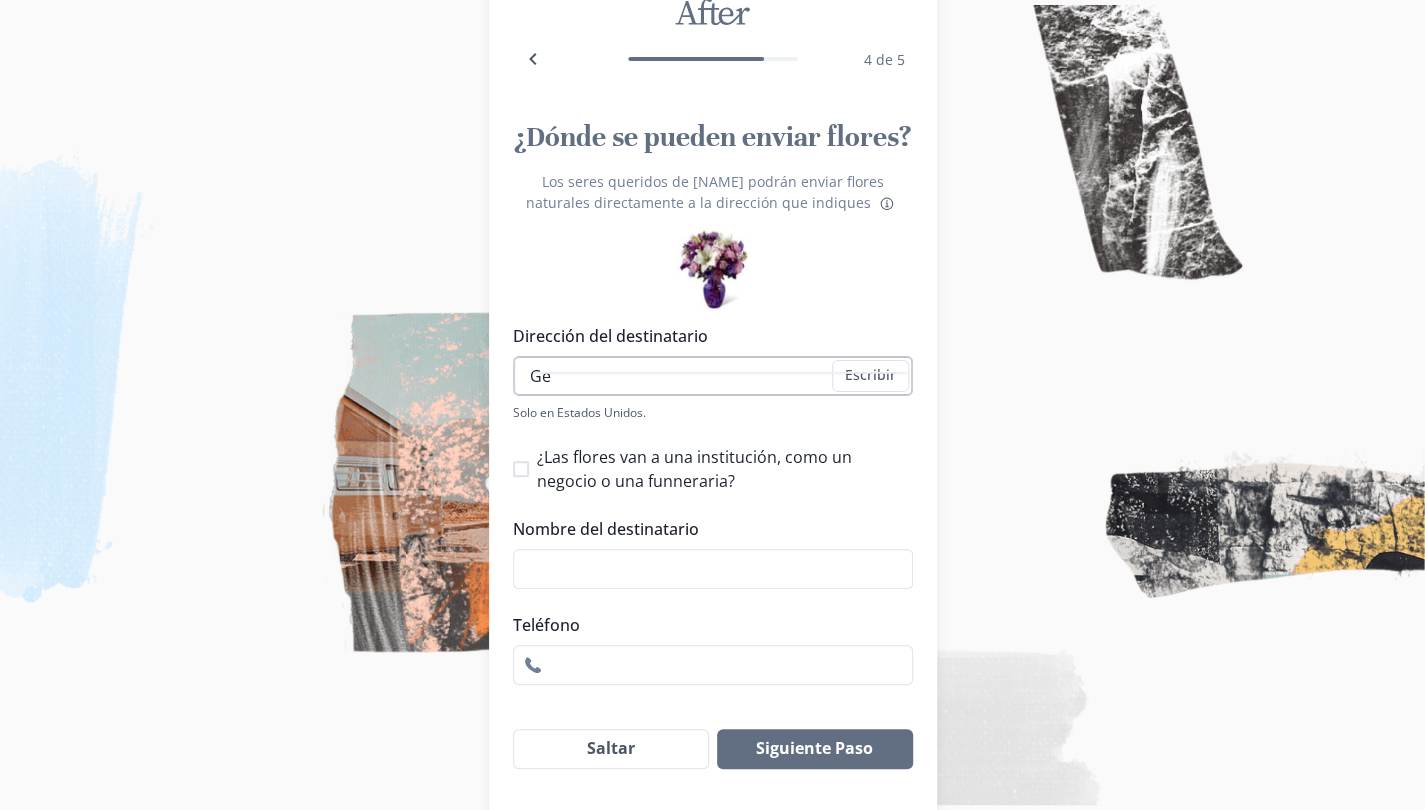 type on "G" 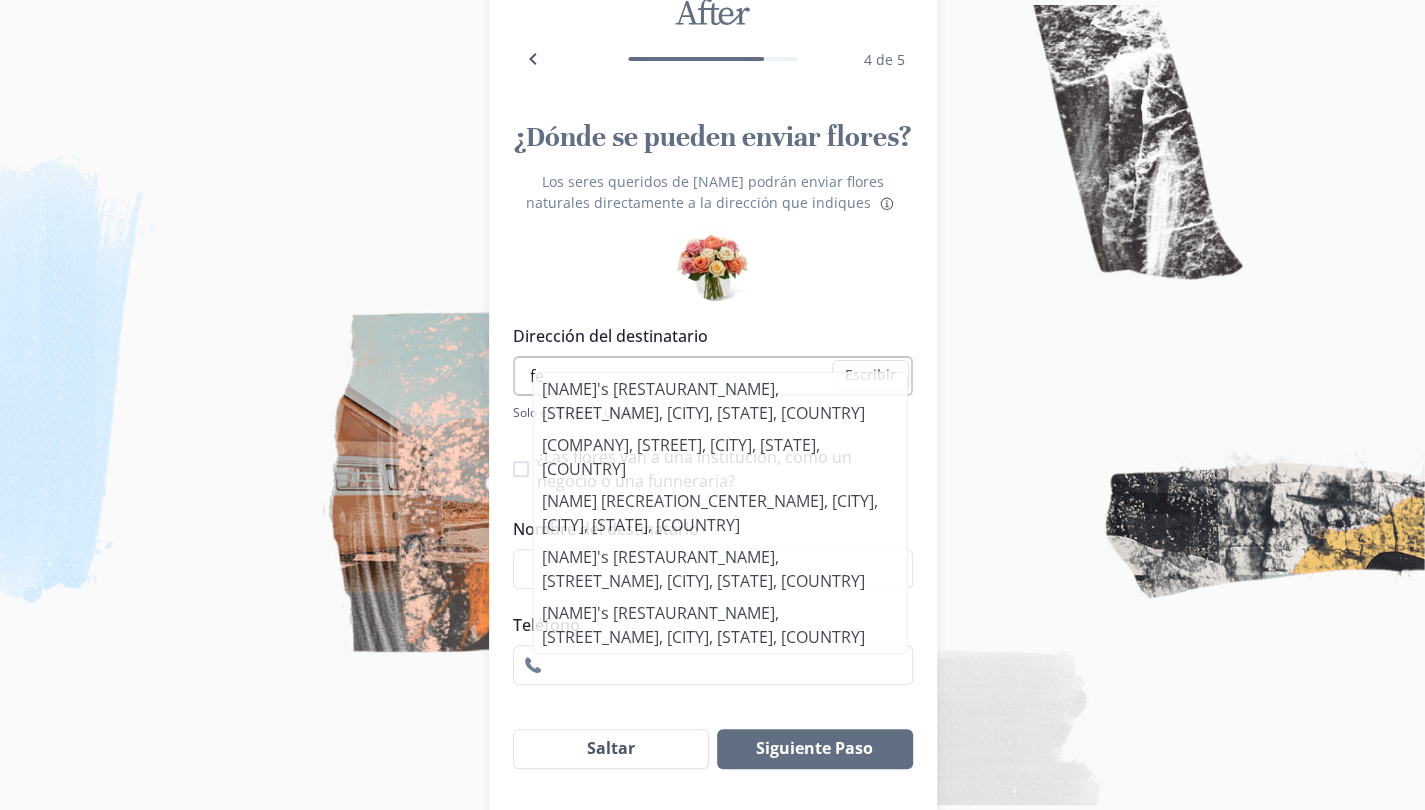 type on "f" 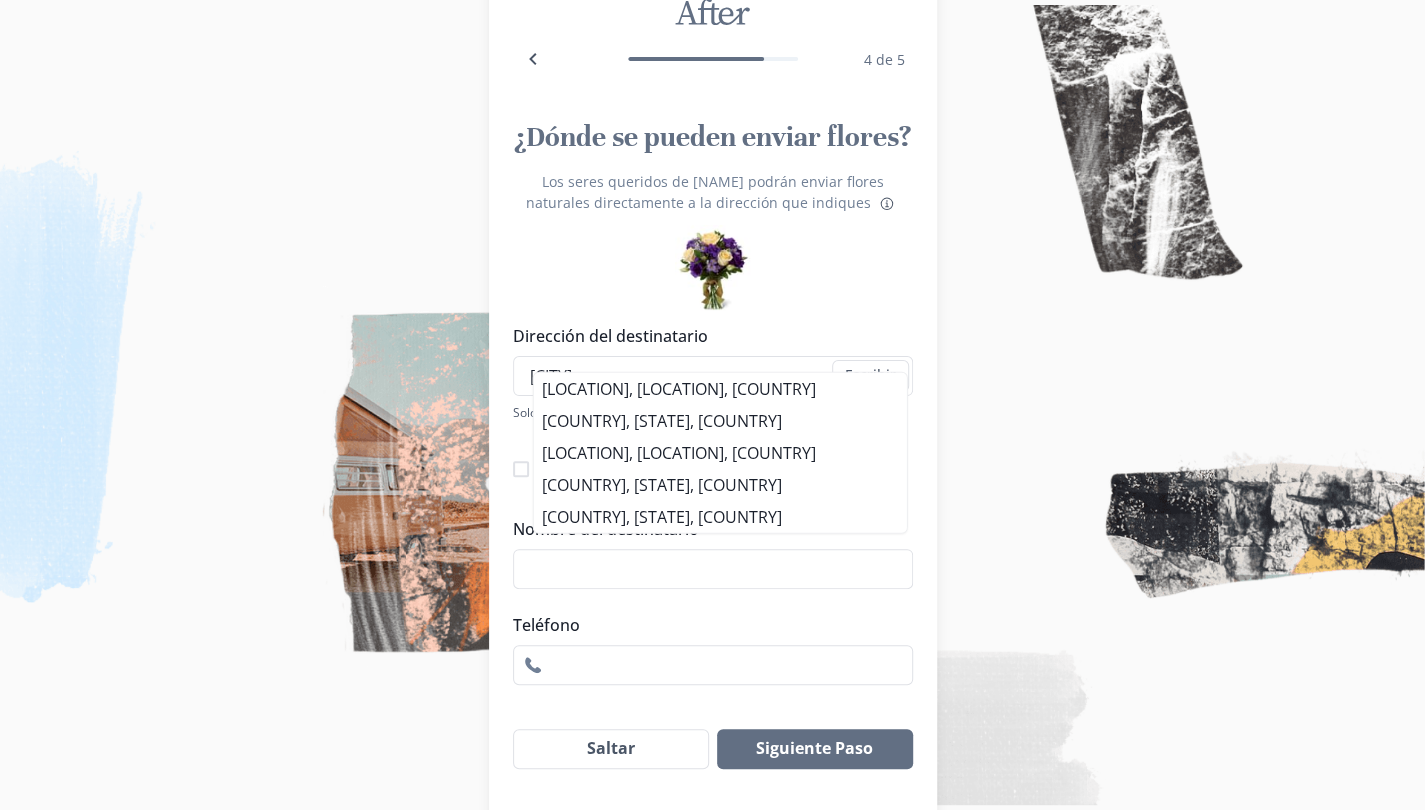 type on "[CITY]" 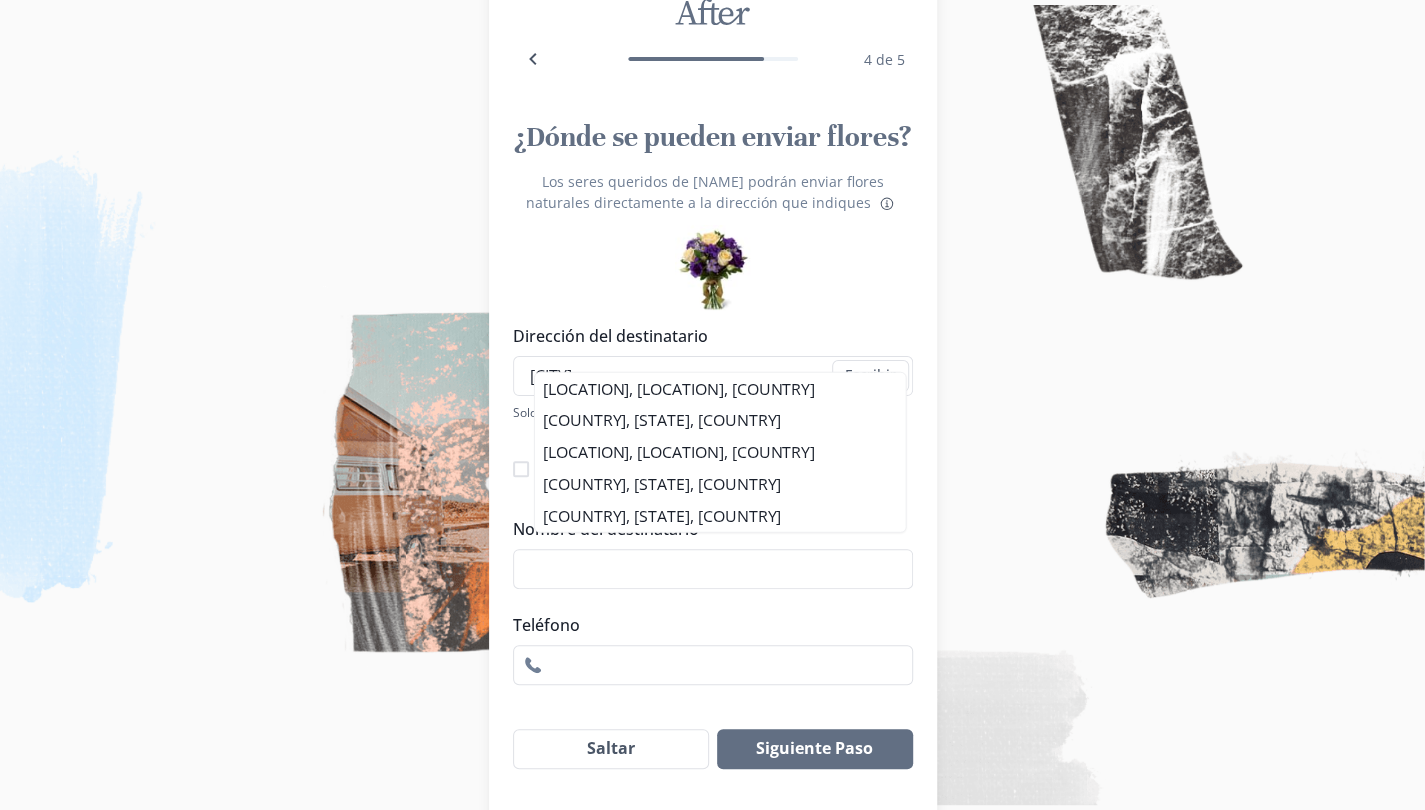 click on "Los seres queridos de [NAME]  podrán enviar flores naturales directamente a la dirección que indiques Information" at bounding box center [713, 235] 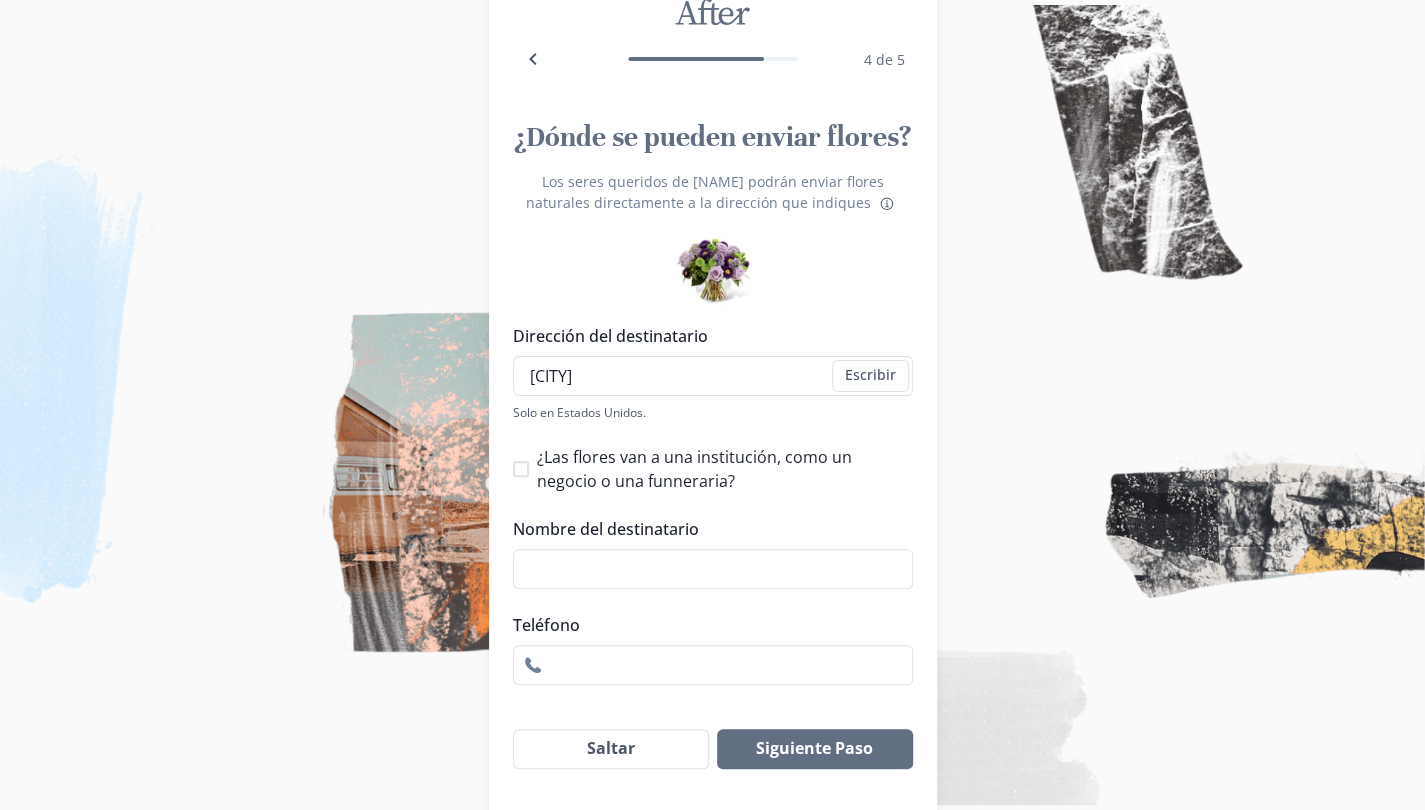 click on "Los seres queridos de [NAME]  podrán enviar flores naturales directamente a la dirección que indiques Information Dirección del destinatario [CITY] Escribir Dirección Solo en Estados Unidos. [CITY], [STATE], [COUNTRY] [COUNTRY], [STATE], [COUNTRY] [COUNTRY], [STATE], [COUNTRY] [COUNTRY], [STATE], [COUNTRY] [COUNTRY], [STATE], [COUNTRY] ¿Las flores van a una institución, como un negocio o una funneraria? Nombre de la institución Nombre del destinatario Teléfono" at bounding box center (713, 440) 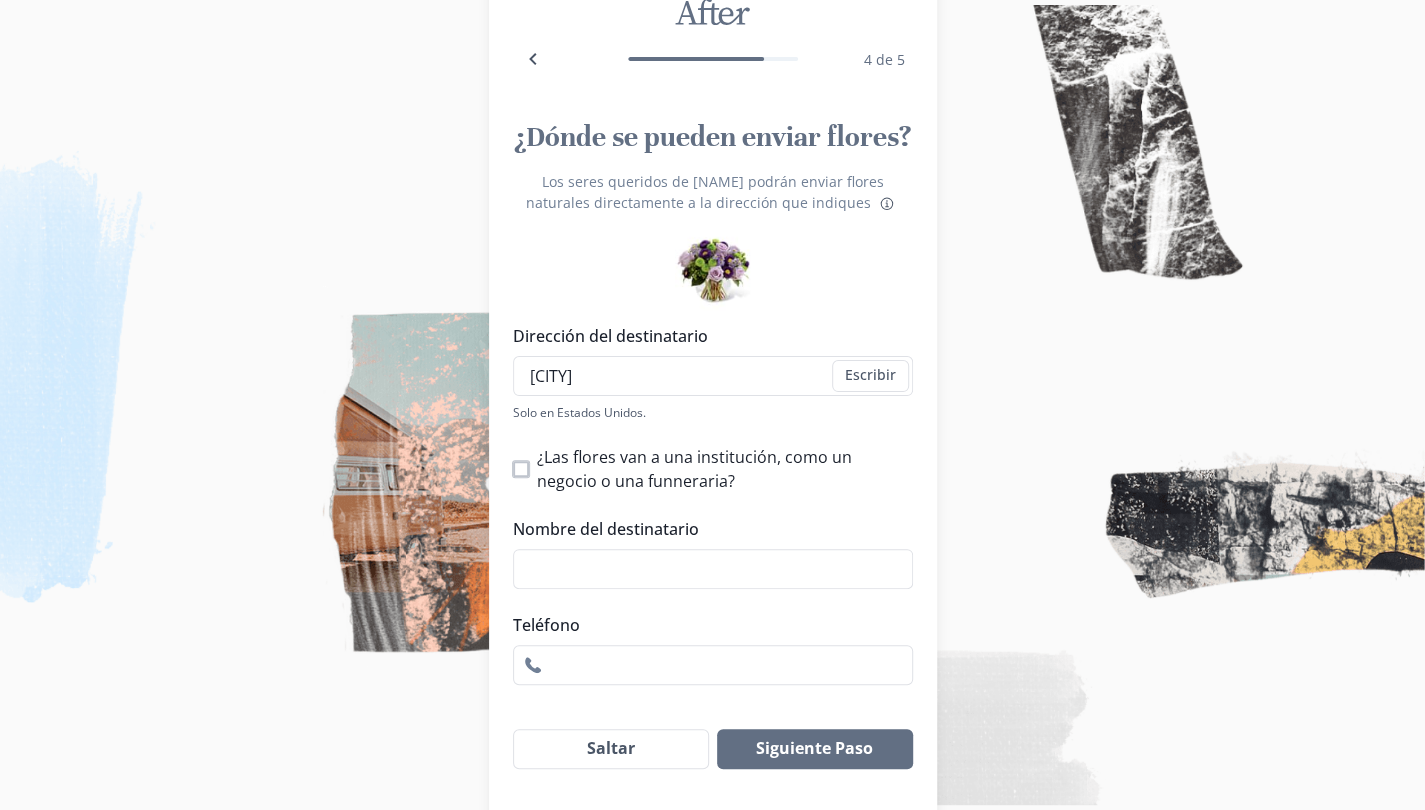 click at bounding box center (521, 469) 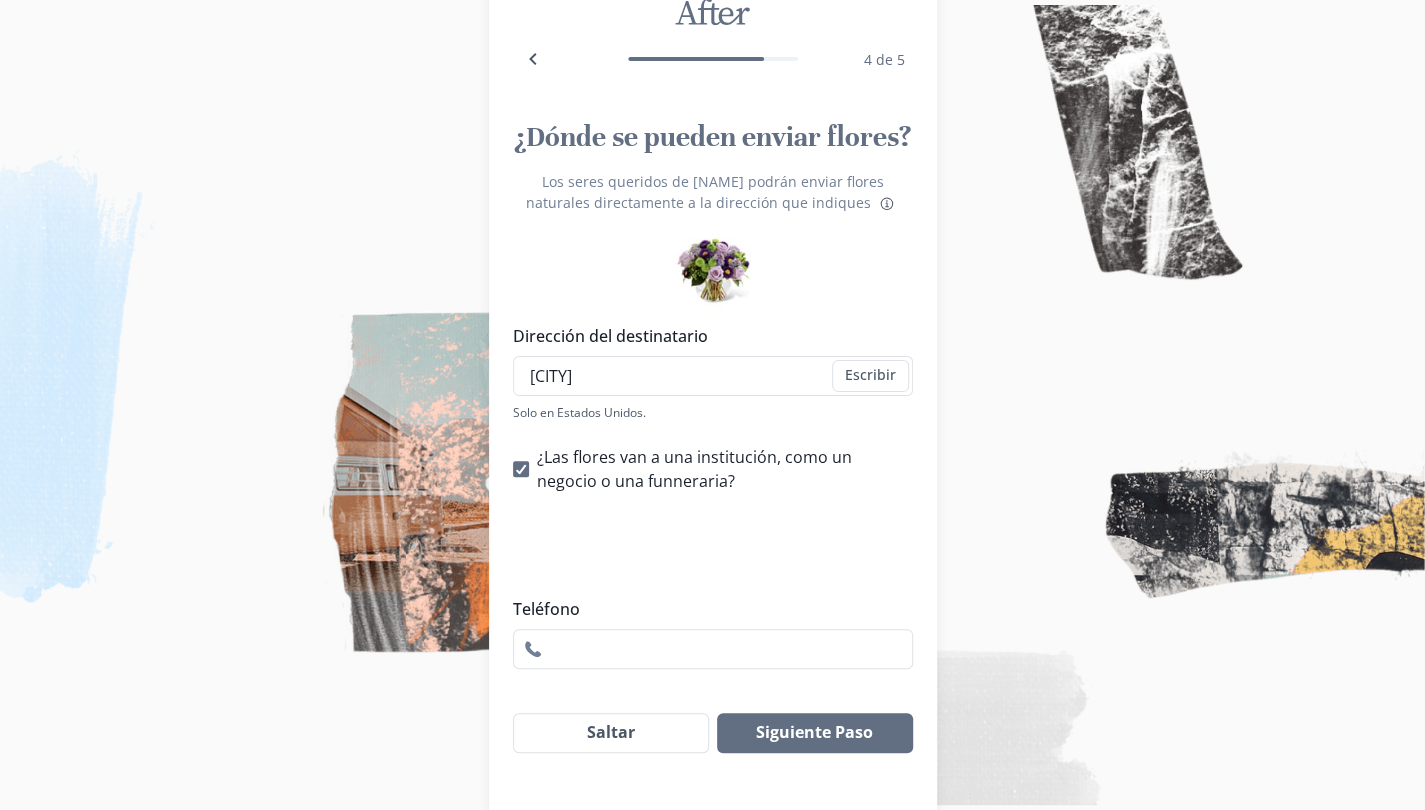 scroll, scrollTop: 88, scrollLeft: 0, axis: vertical 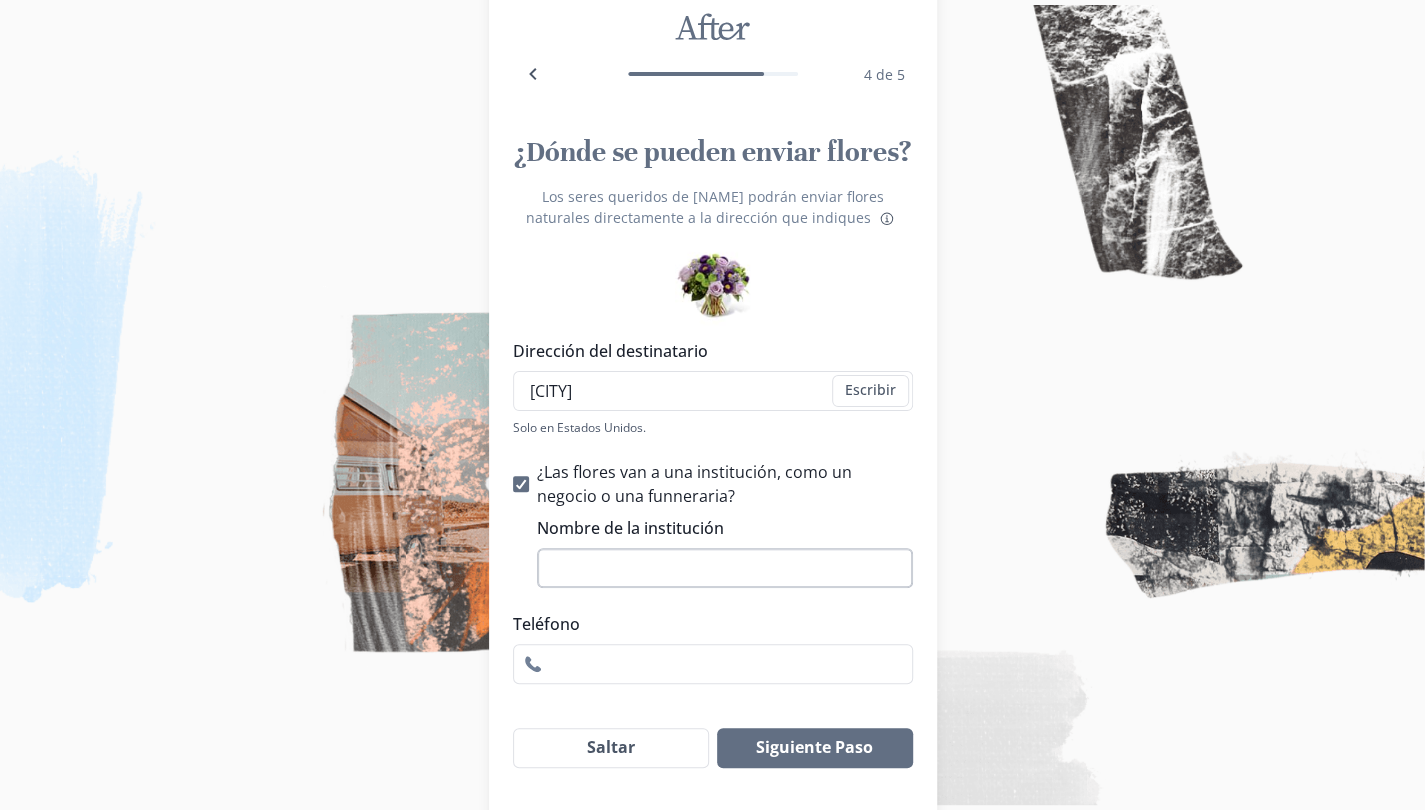 click on "Nombre de la institución" at bounding box center (725, 568) 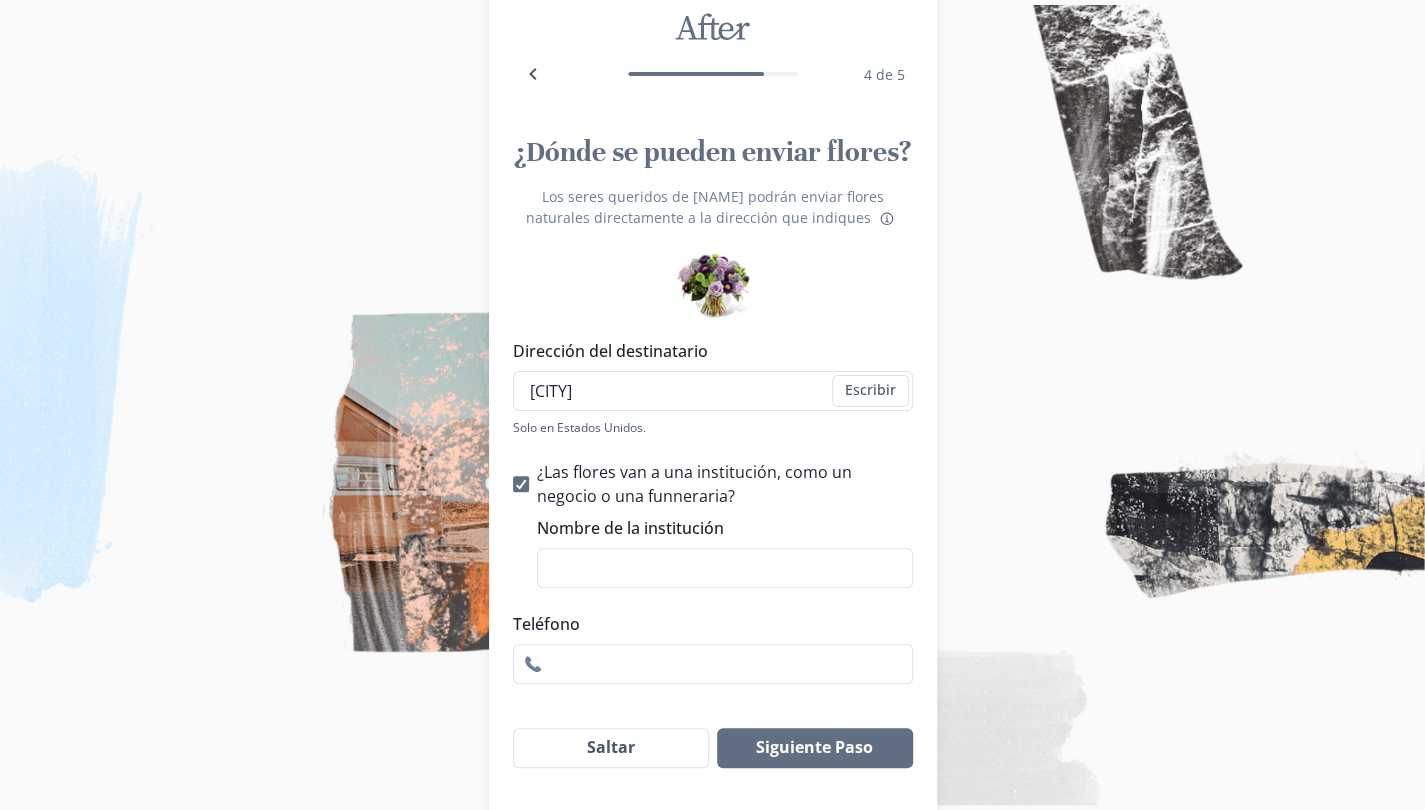 click on "¿Las flores van a una institución, como un negocio o una funneraria?" at bounding box center (713, 484) 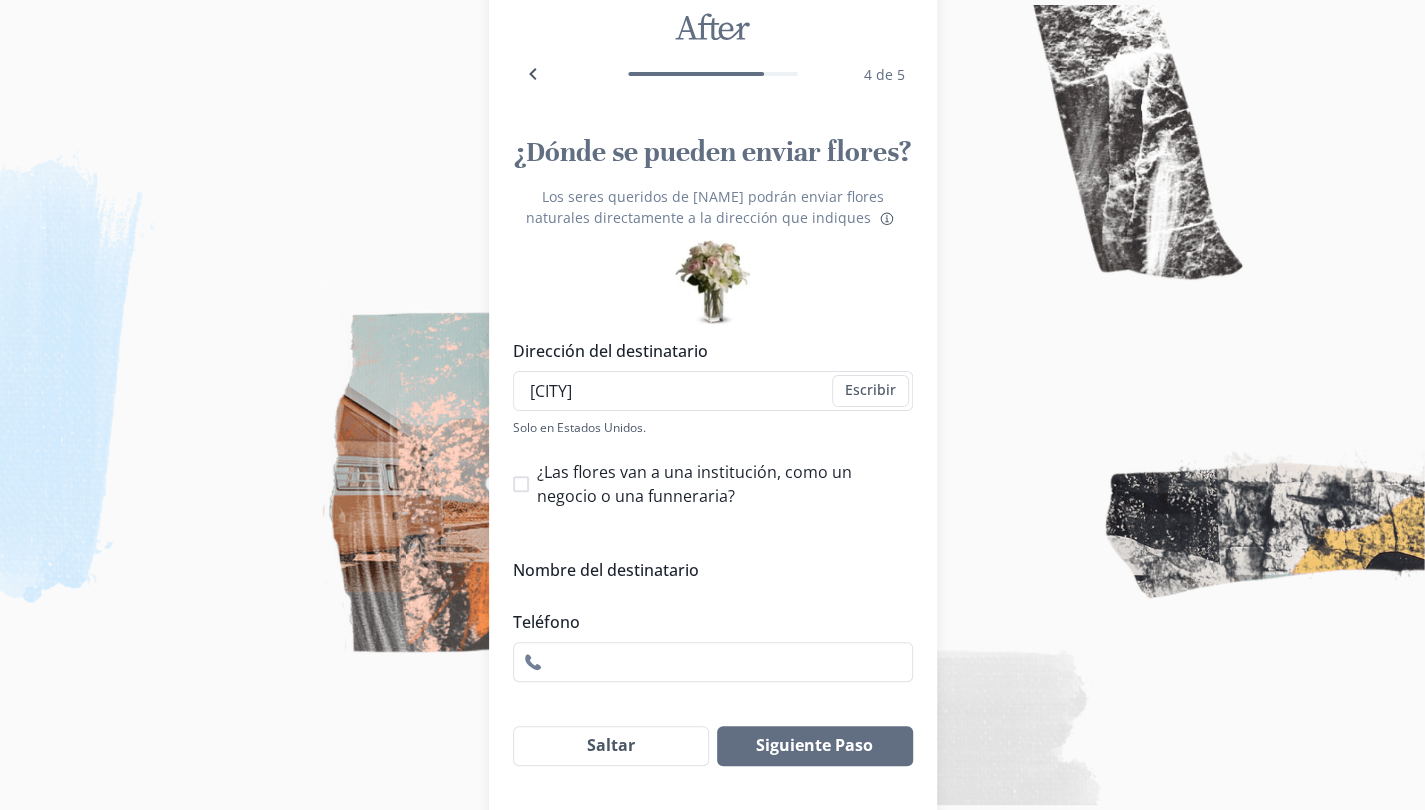 click on "¿Las flores van a una institución, como un negocio o una funneraria?" at bounding box center (713, 484) 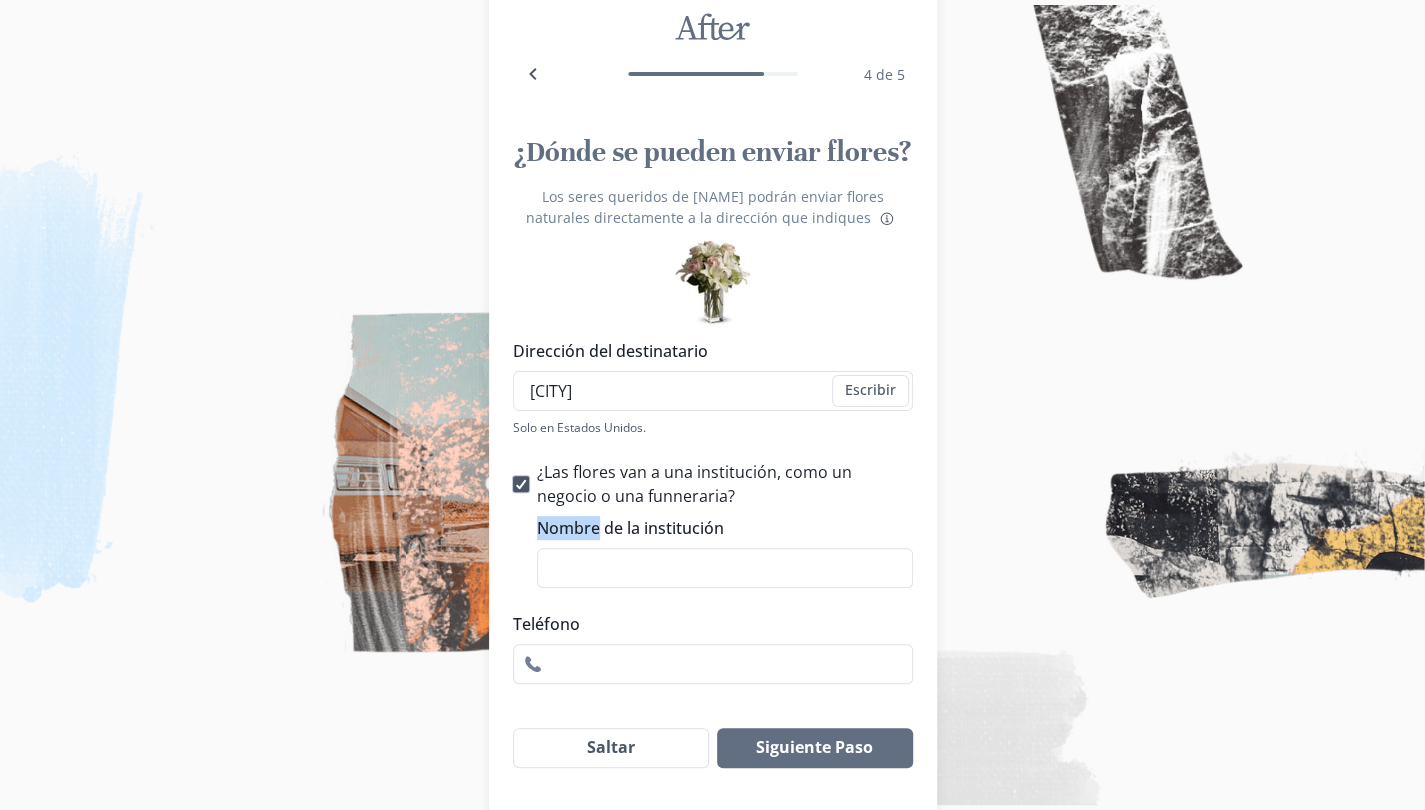 click 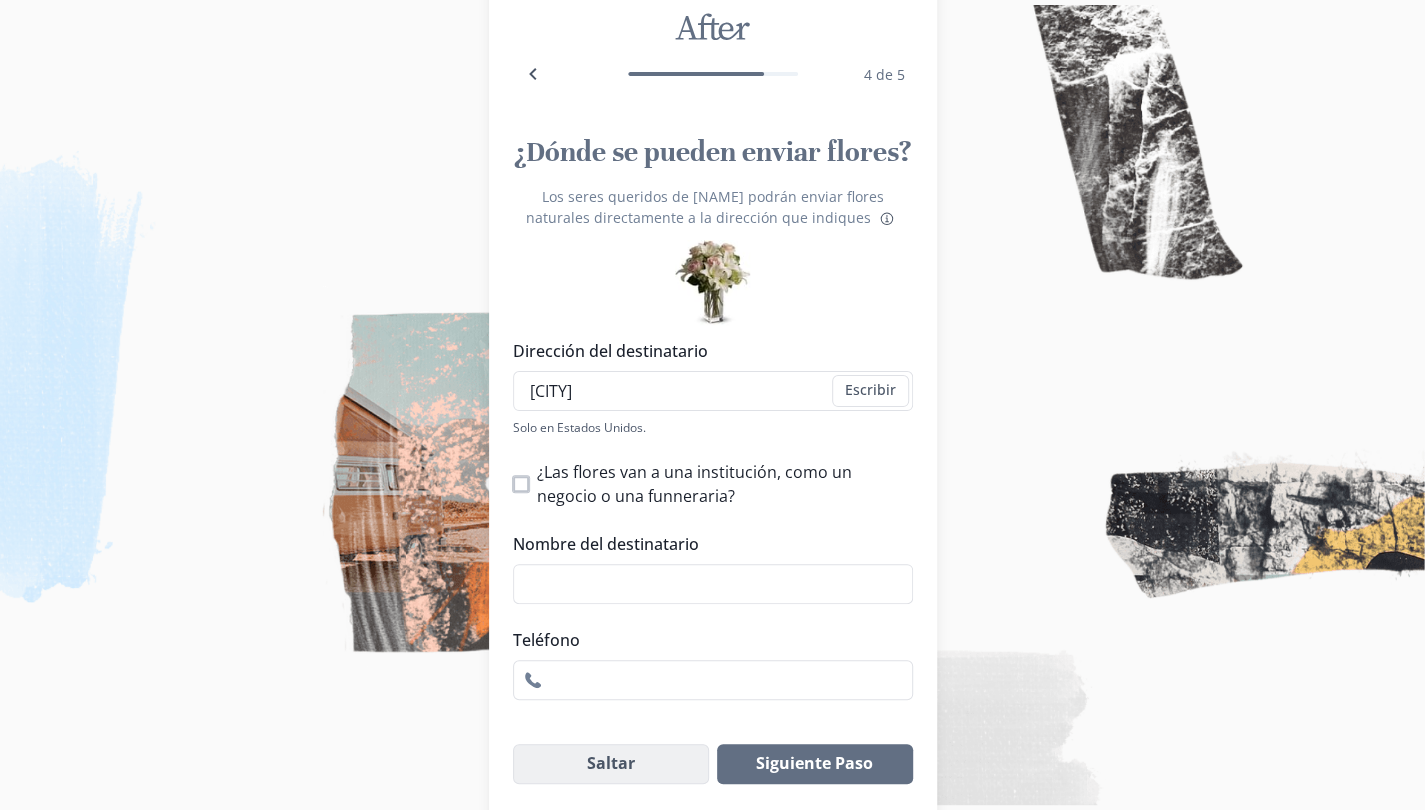 click on "Saltar" at bounding box center (611, 764) 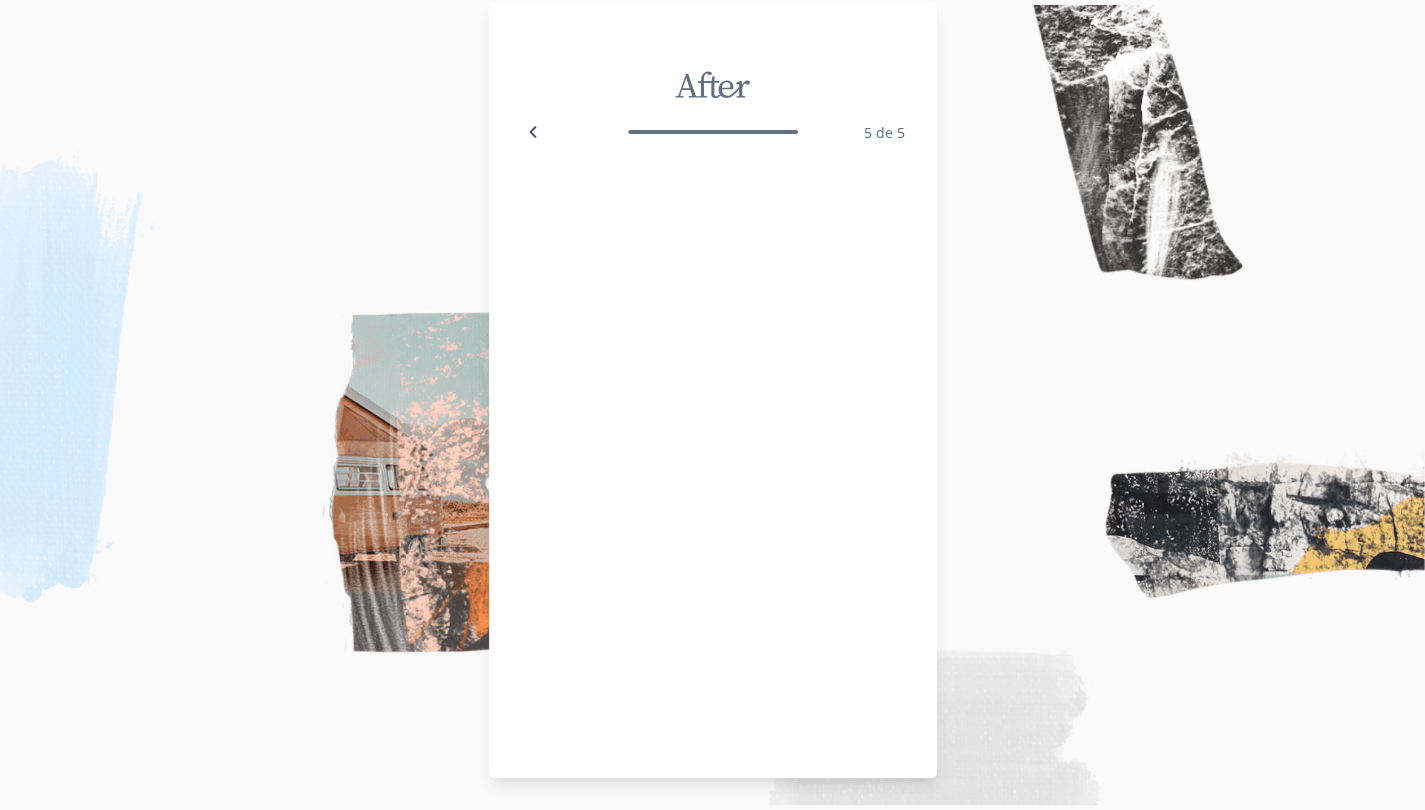 scroll, scrollTop: 18, scrollLeft: 0, axis: vertical 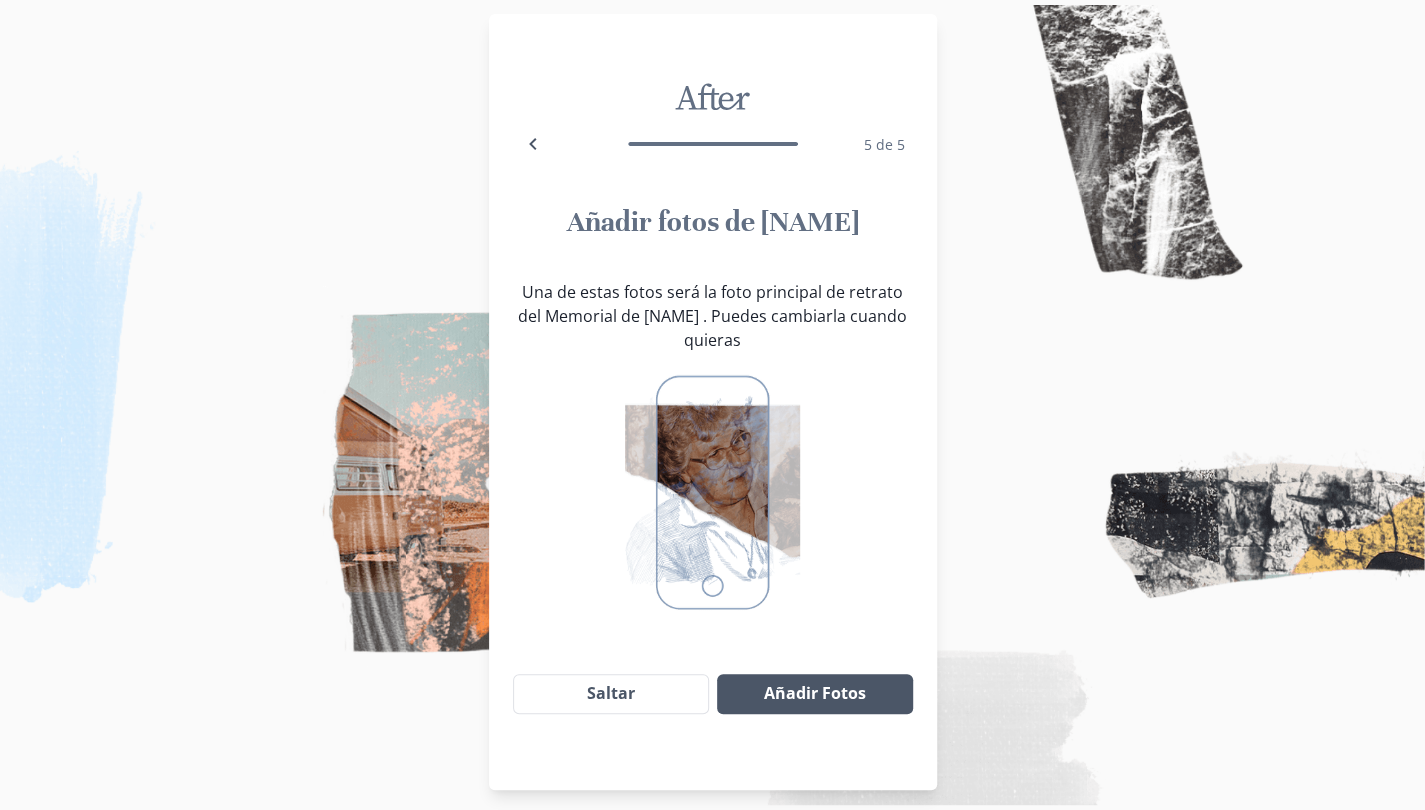 click on "Añadir Fotos" at bounding box center [814, 694] 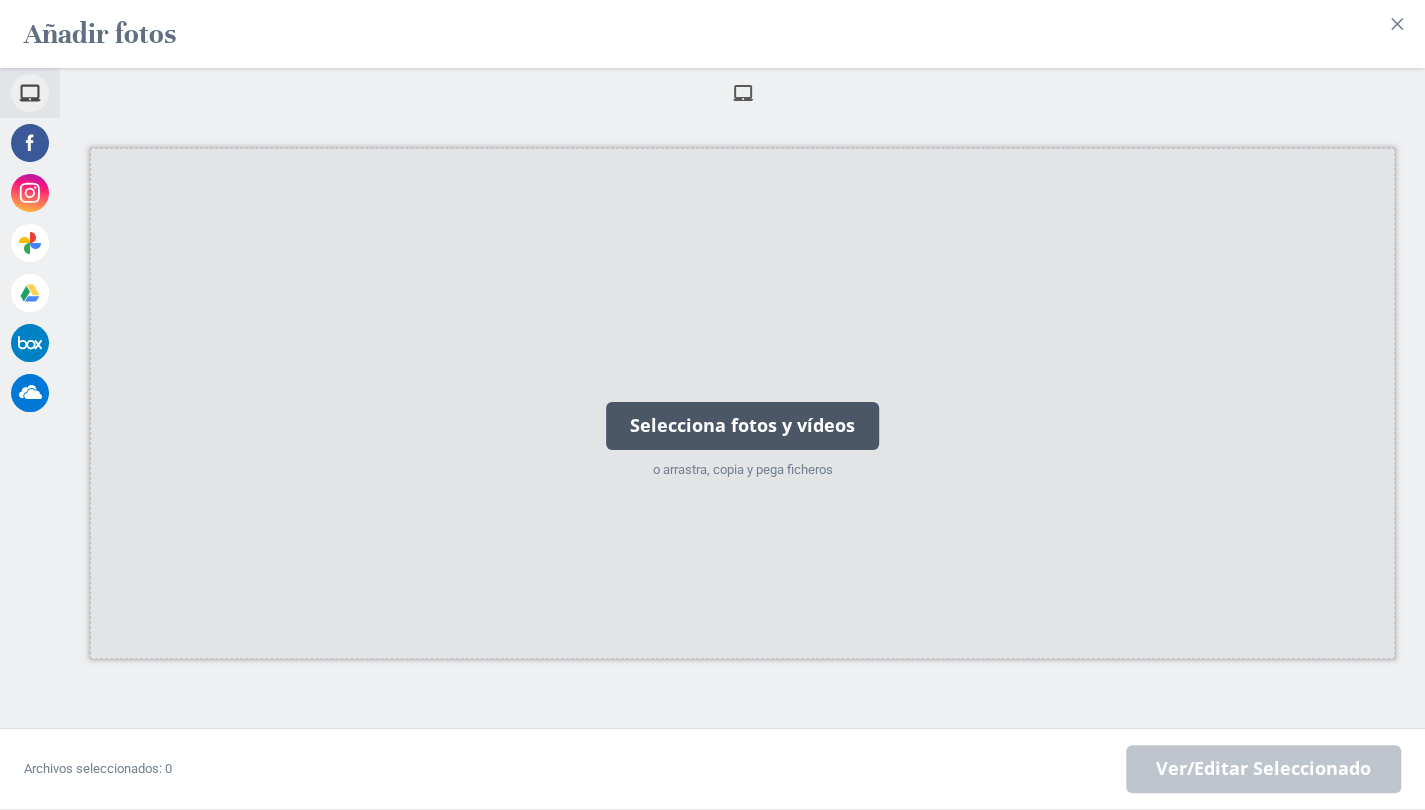 click on "Selecciona fotos y vídeos" at bounding box center (742, 426) 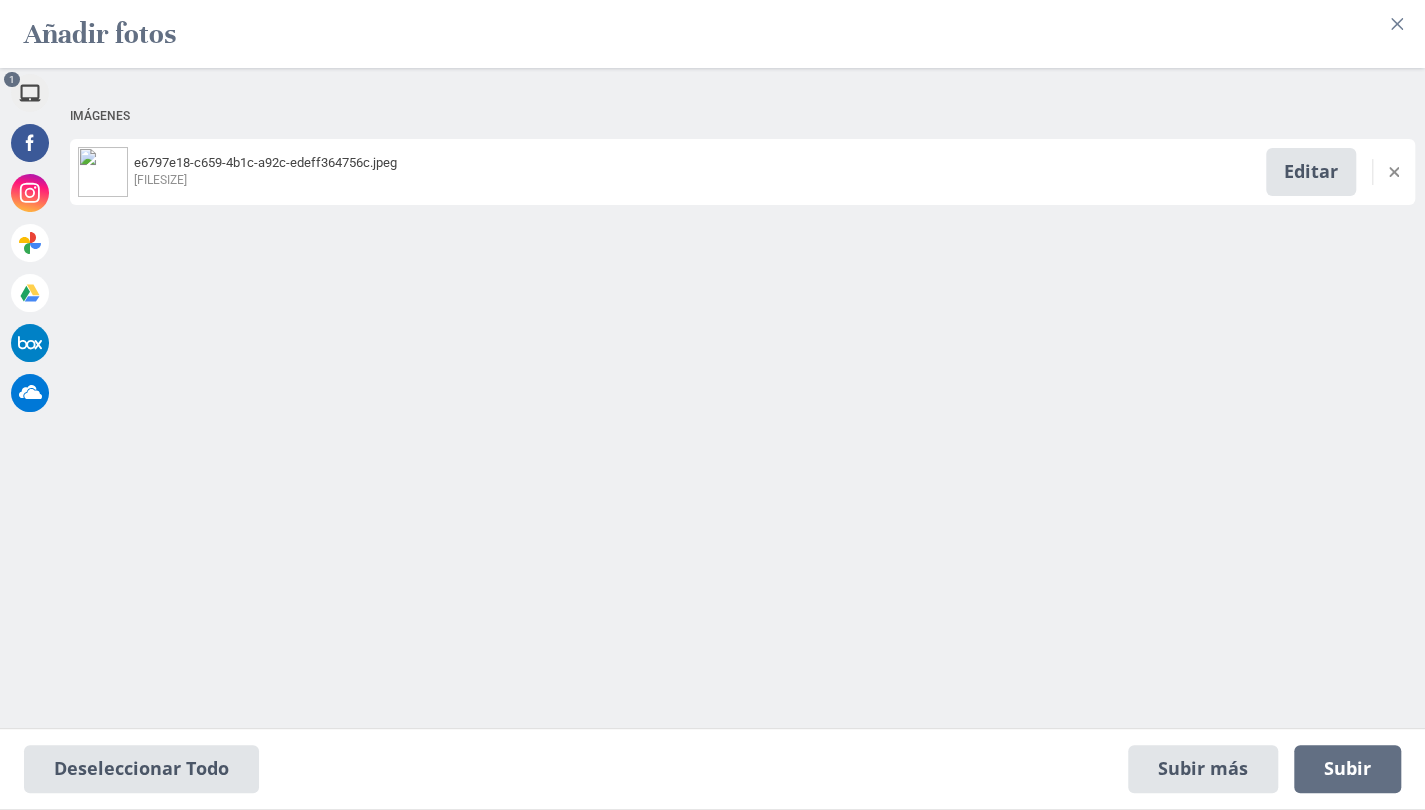 click on "e6797e18-c659-4b1c-a92c-edeff364756c.jpeg          149KB
Editar" at bounding box center (742, 172) 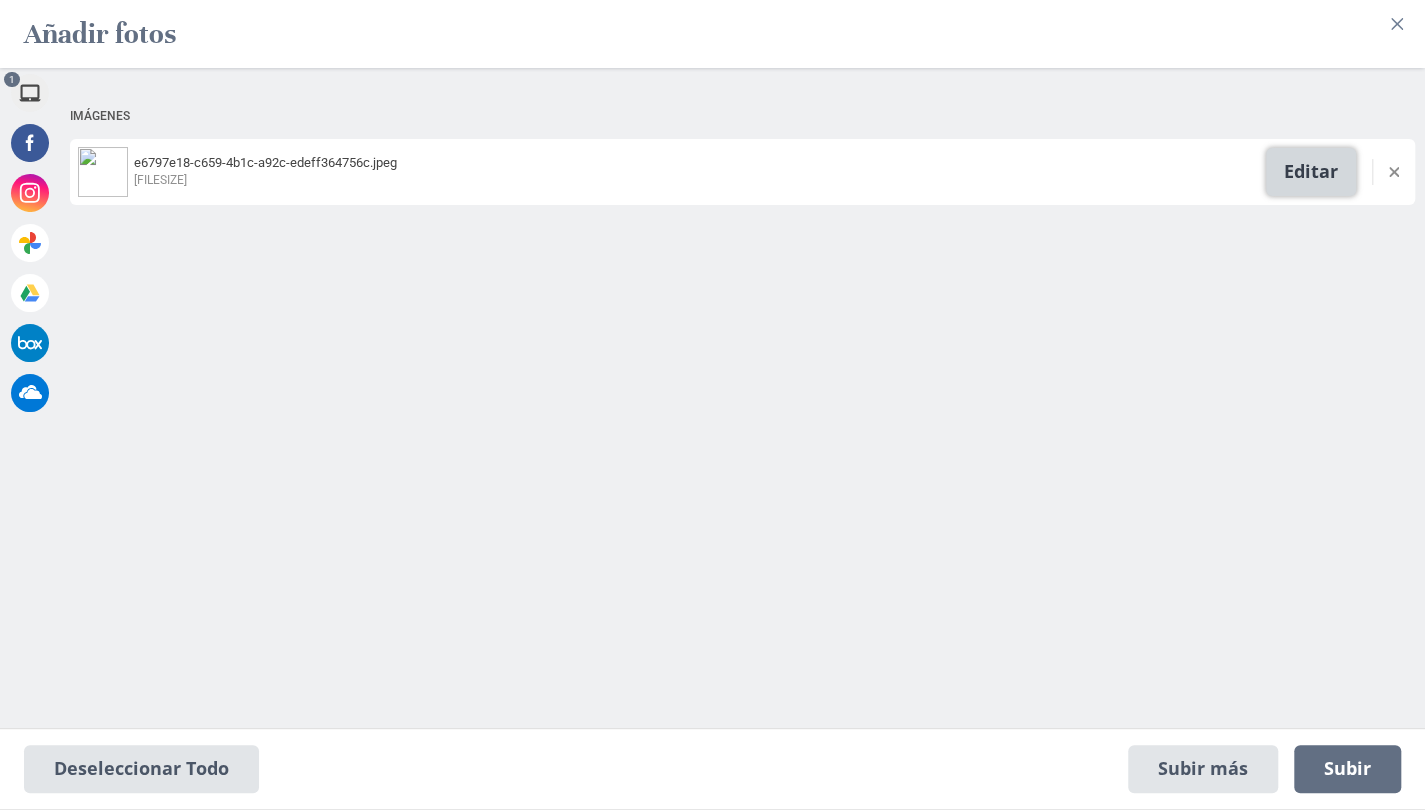 click on "Editar" at bounding box center (1311, 172) 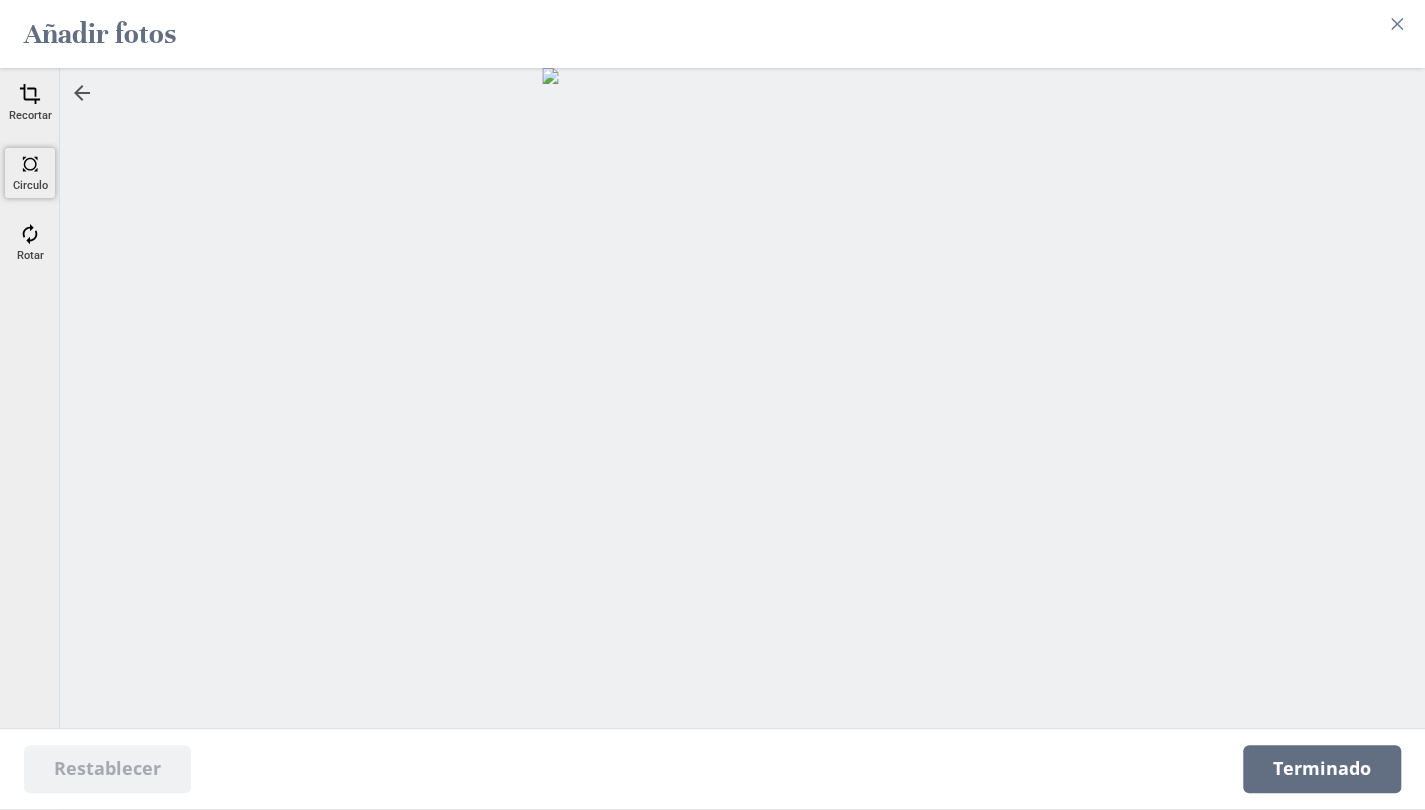 click at bounding box center [30, 164] 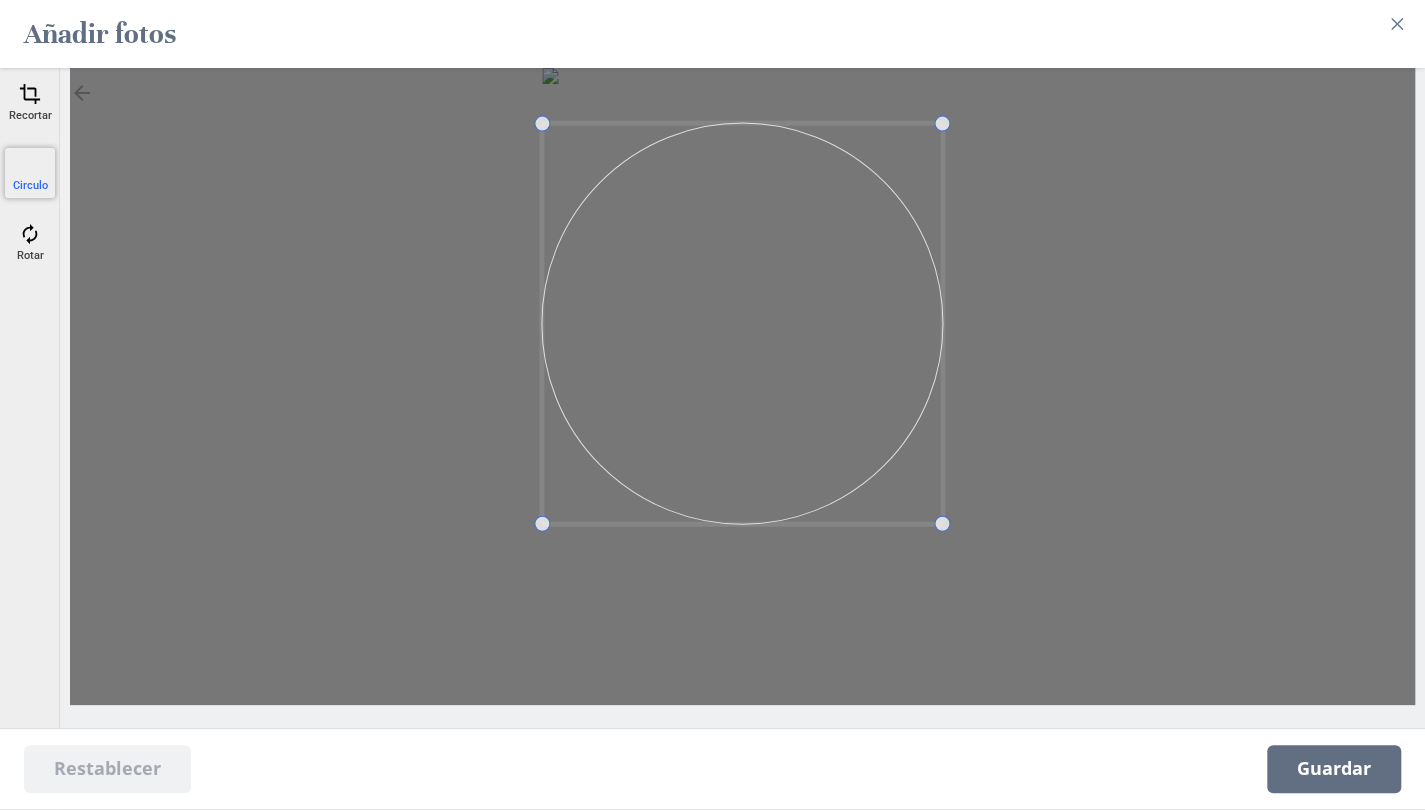 click at bounding box center (742, 324) 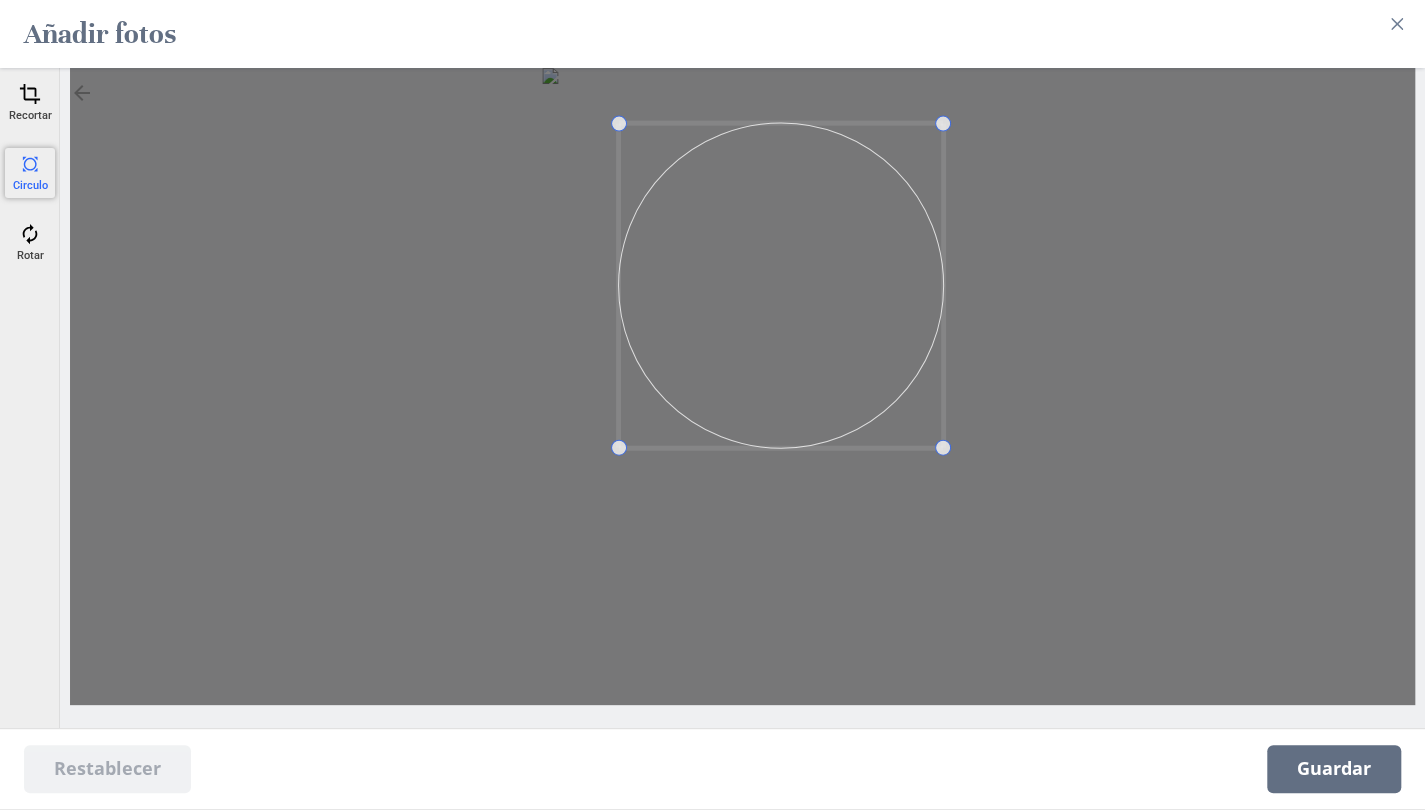 click at bounding box center (742, 386) 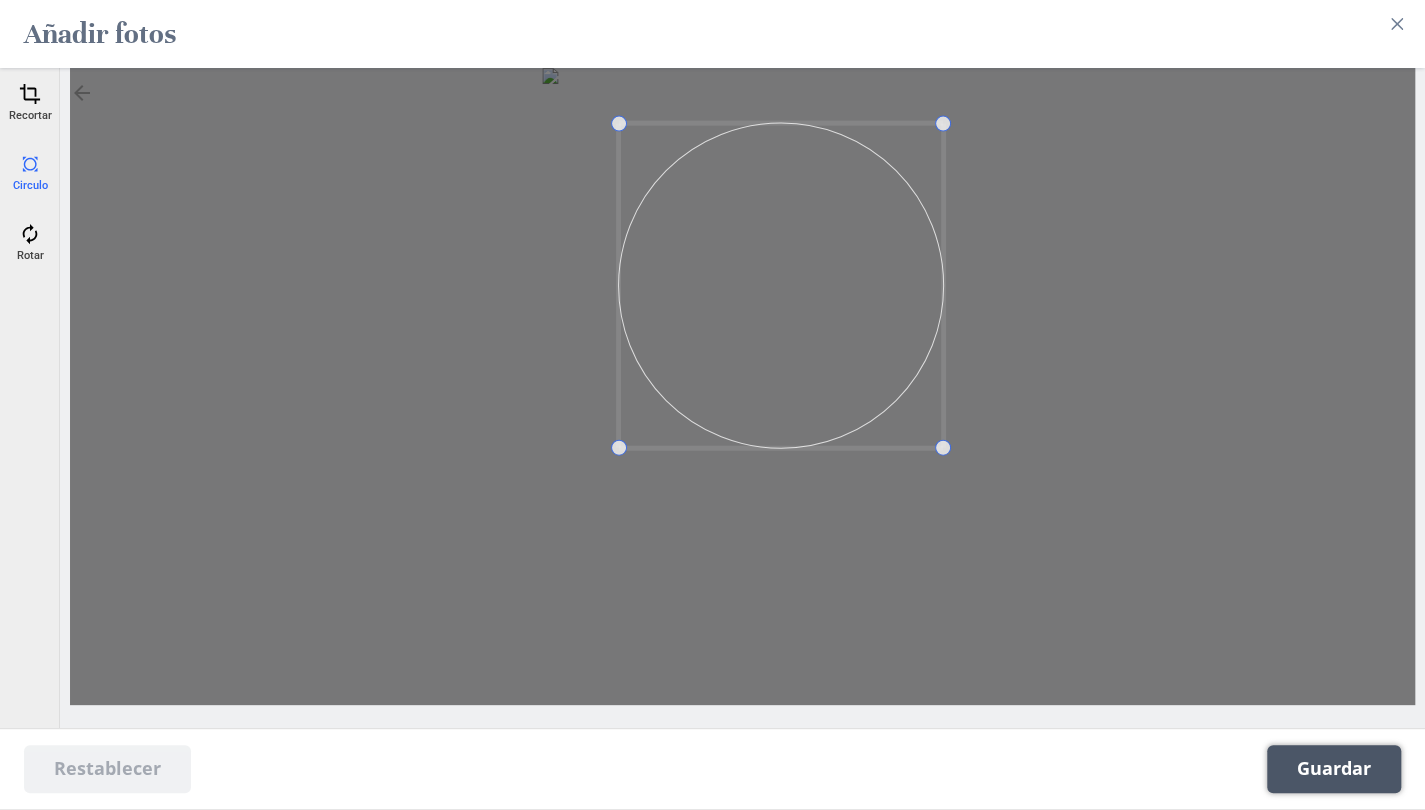 click on "Guardar" at bounding box center (1334, 769) 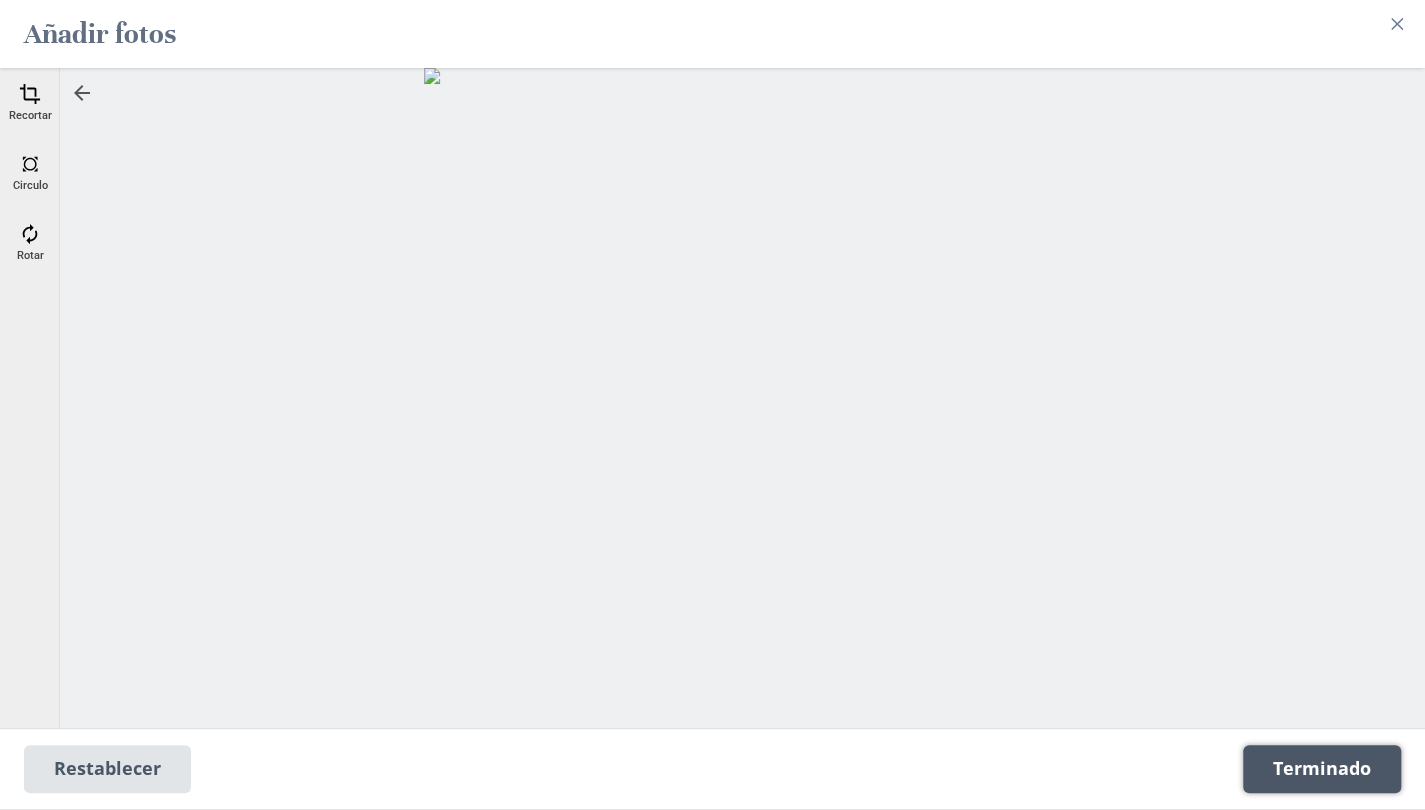 click on "Terminado" at bounding box center [1322, 769] 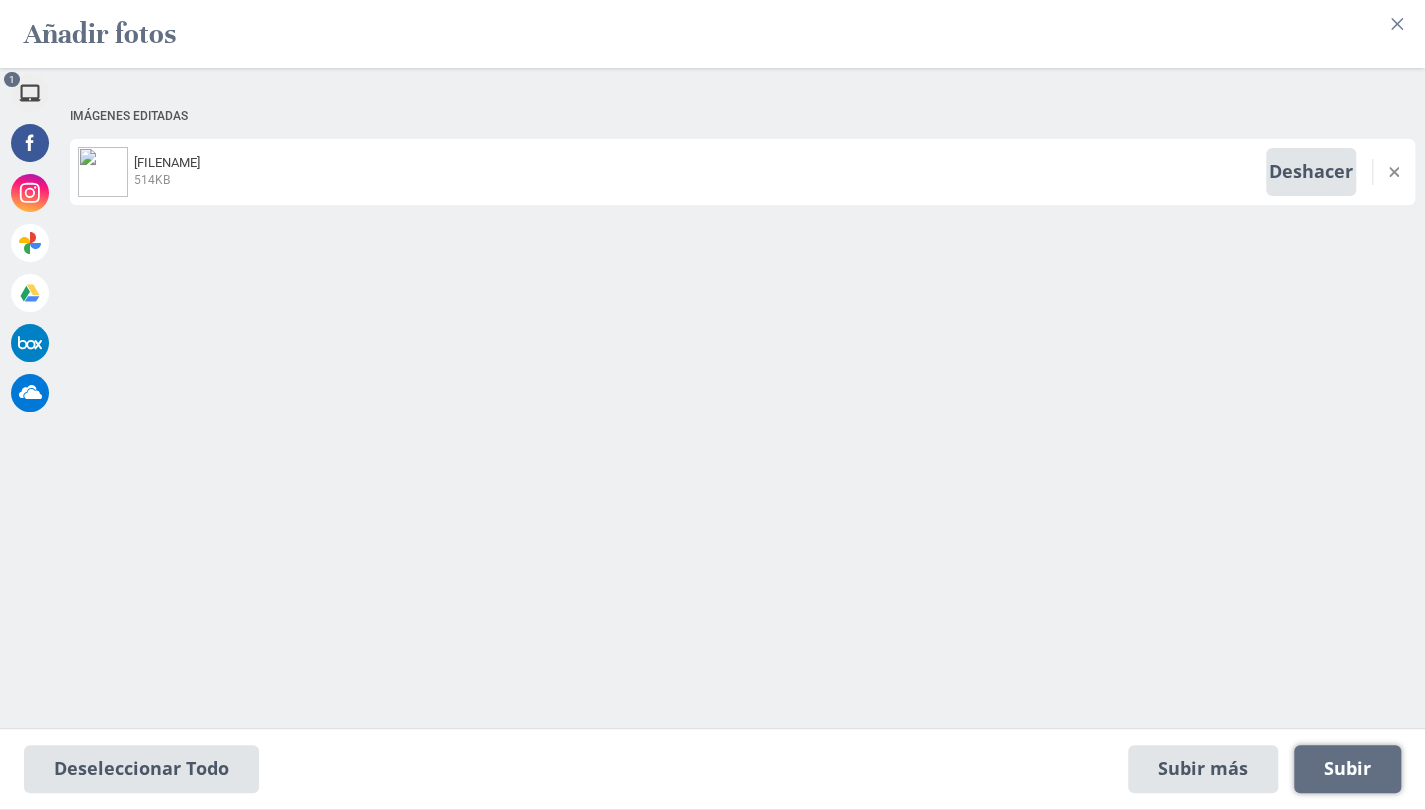 click on "Subir
1" at bounding box center (1347, 769) 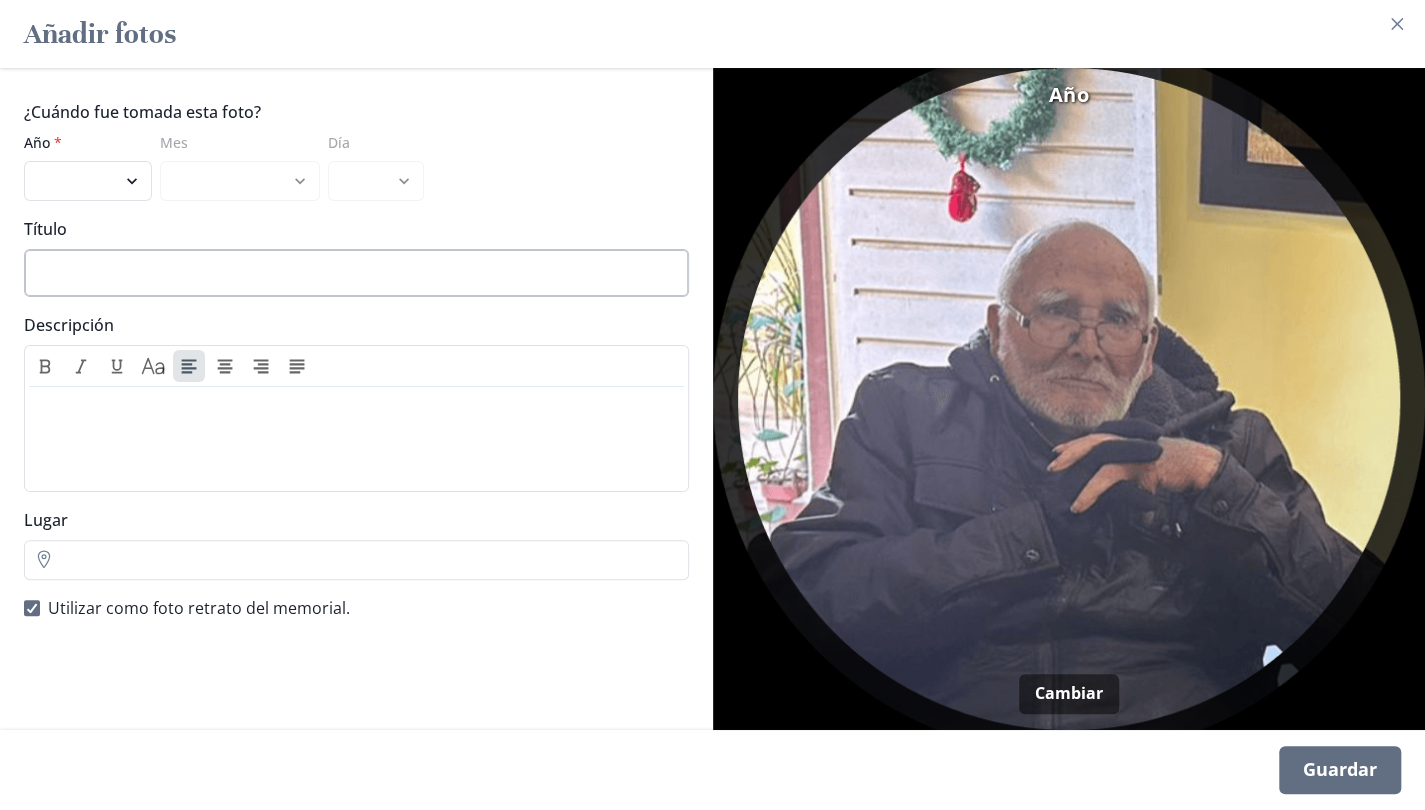 click on "Título" at bounding box center (356, 273) 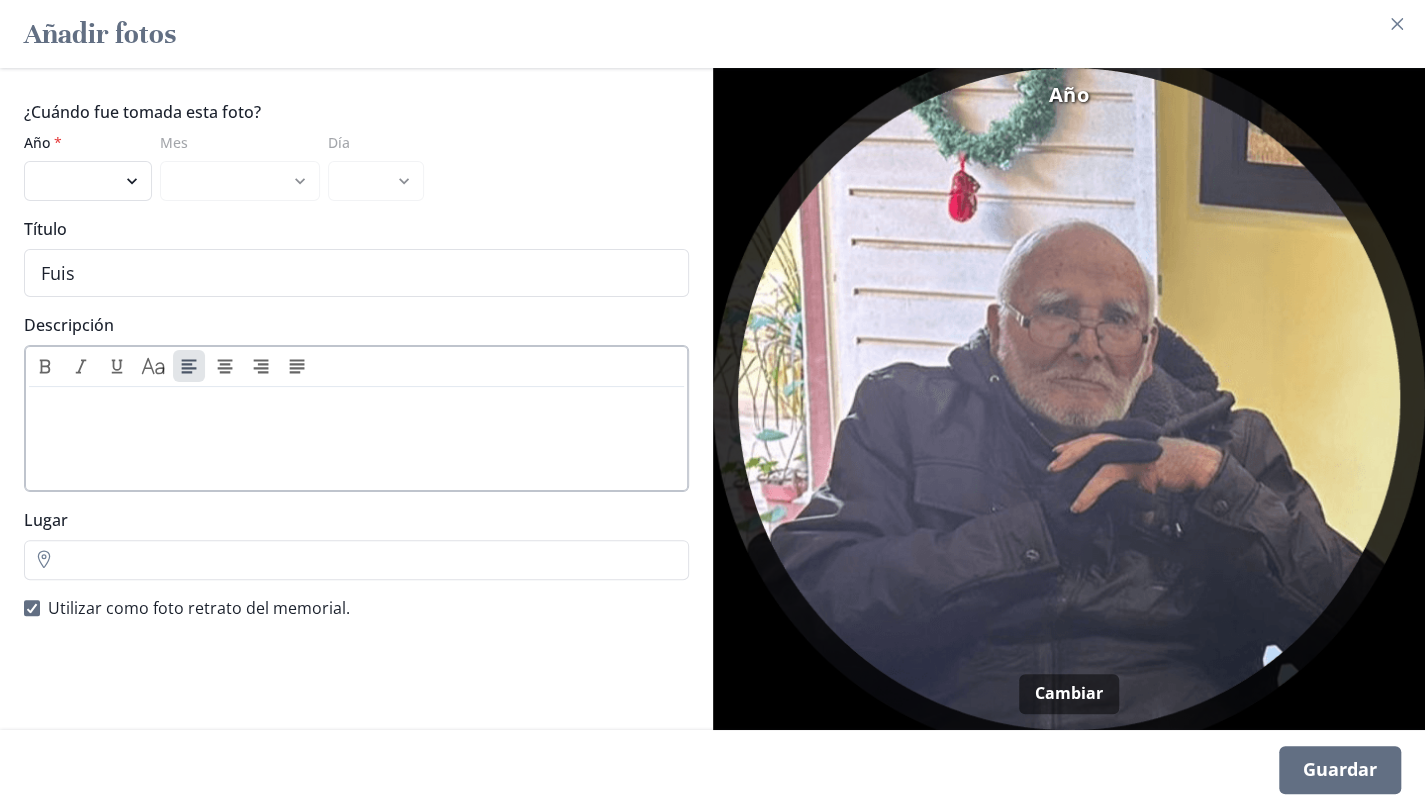 type on "Fuis" 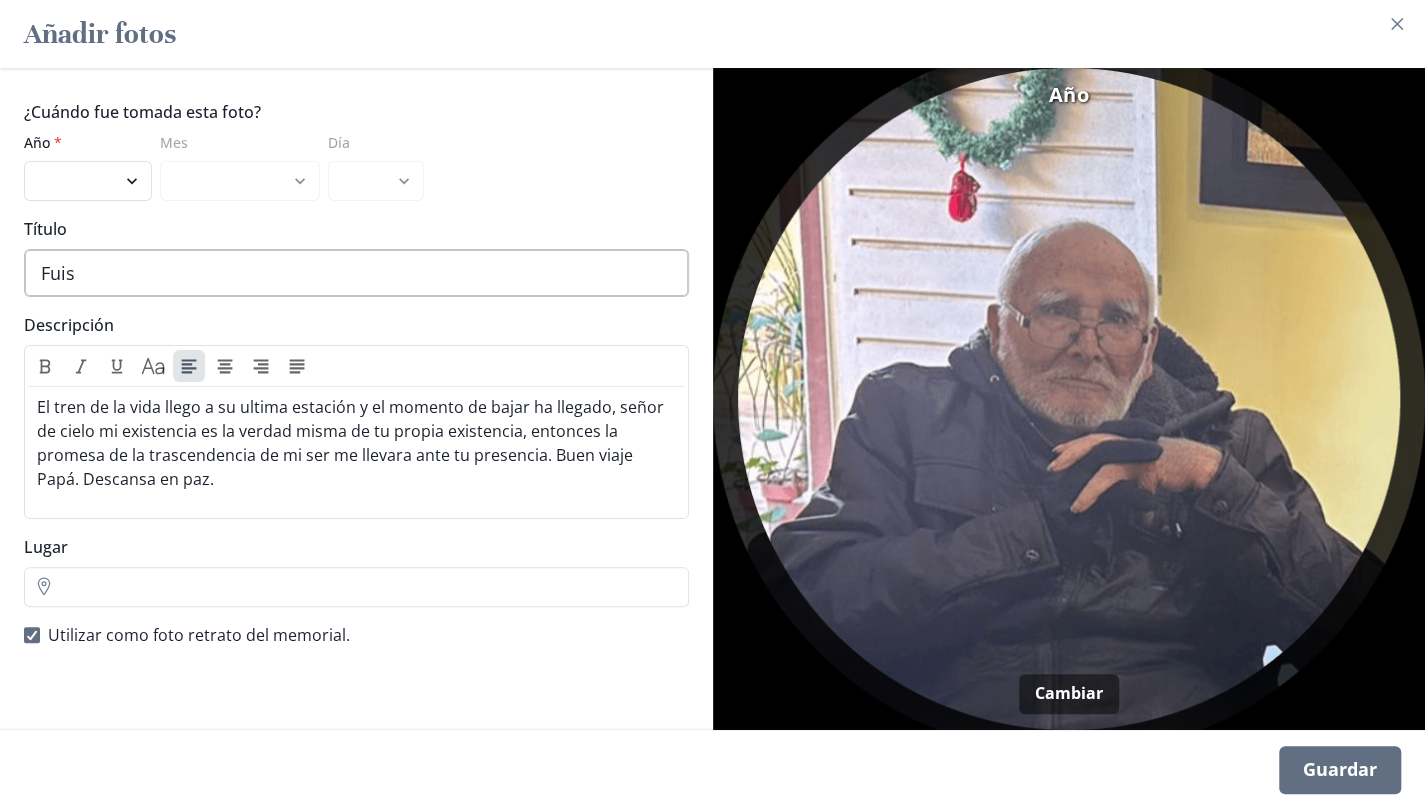 click on "Fuis" at bounding box center (356, 273) 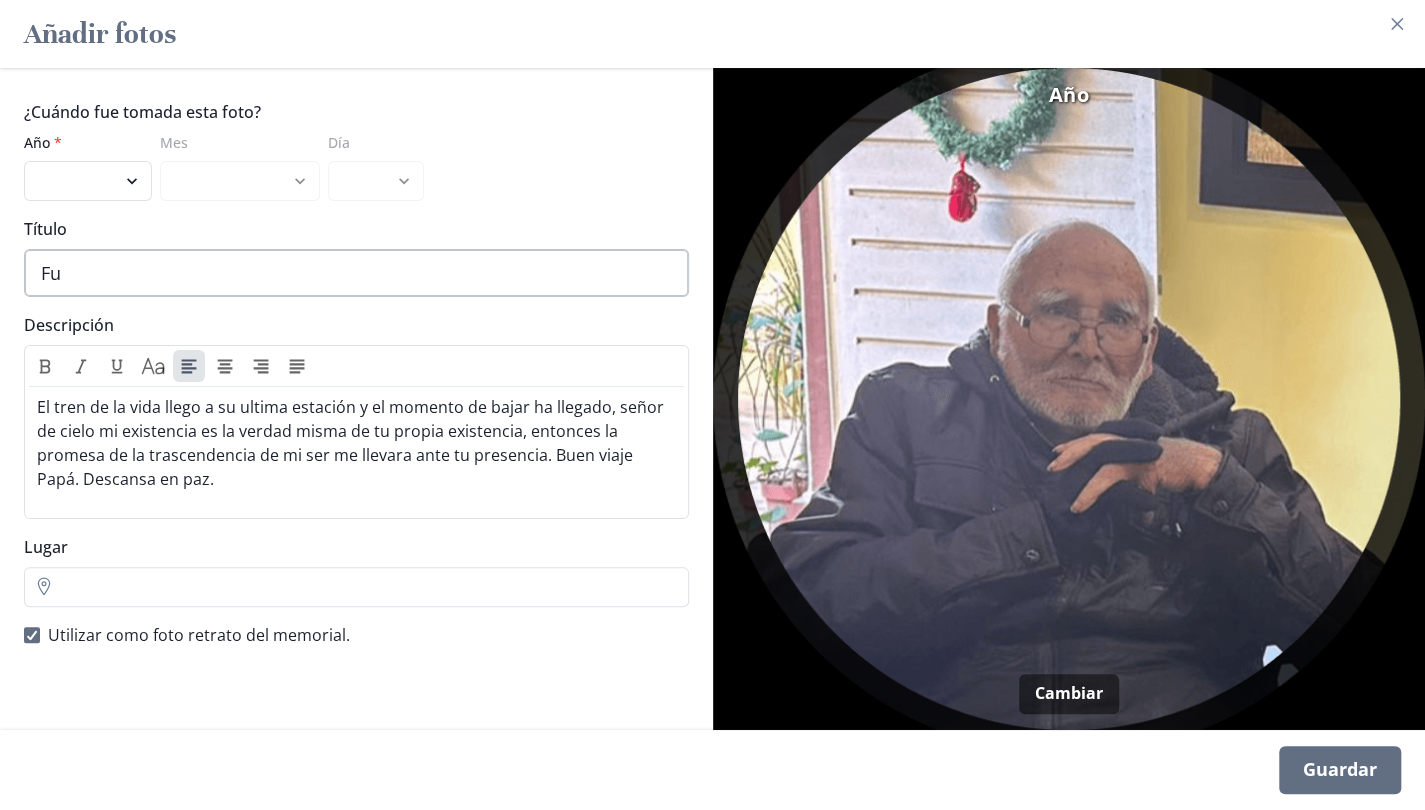 type on "F" 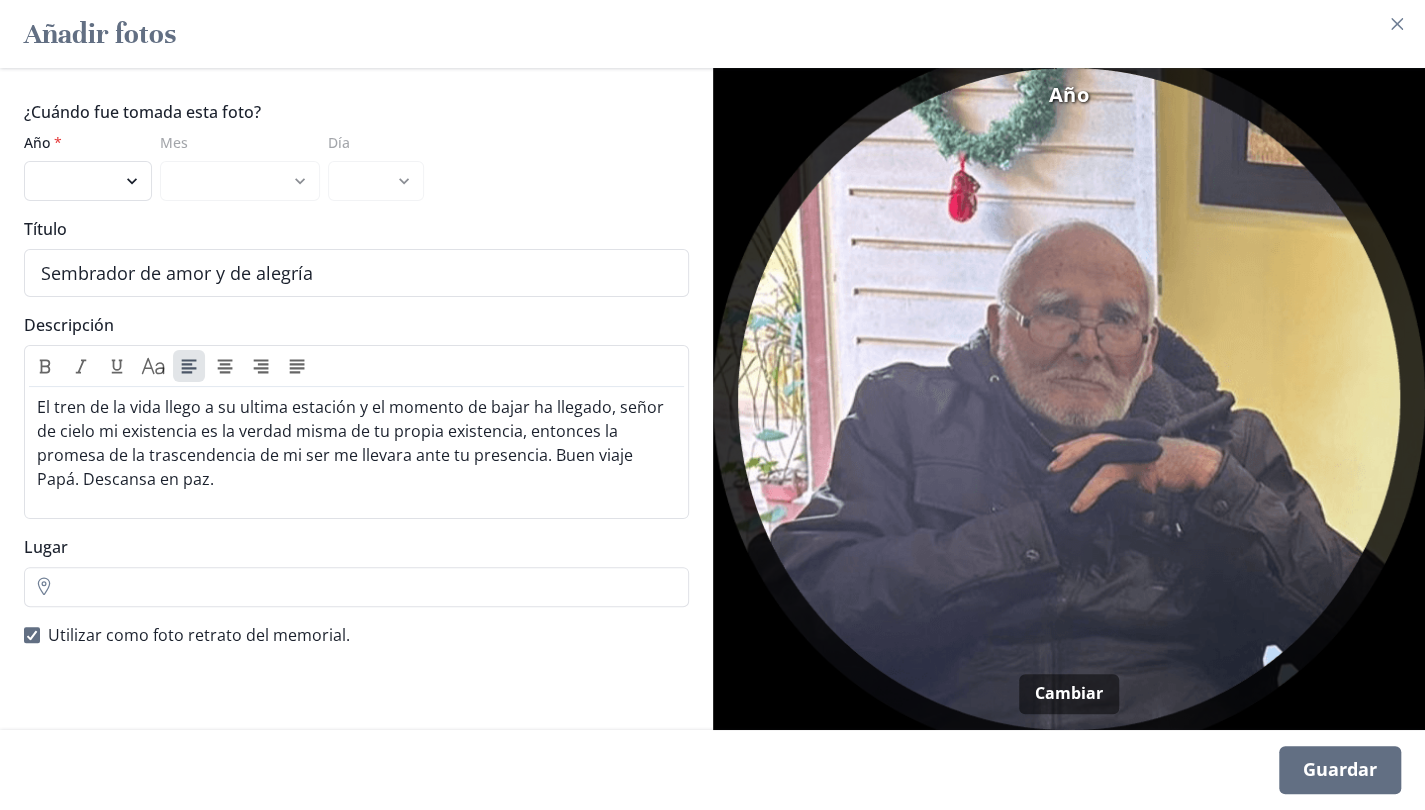 type on "Sembrador de amor y de alegría" 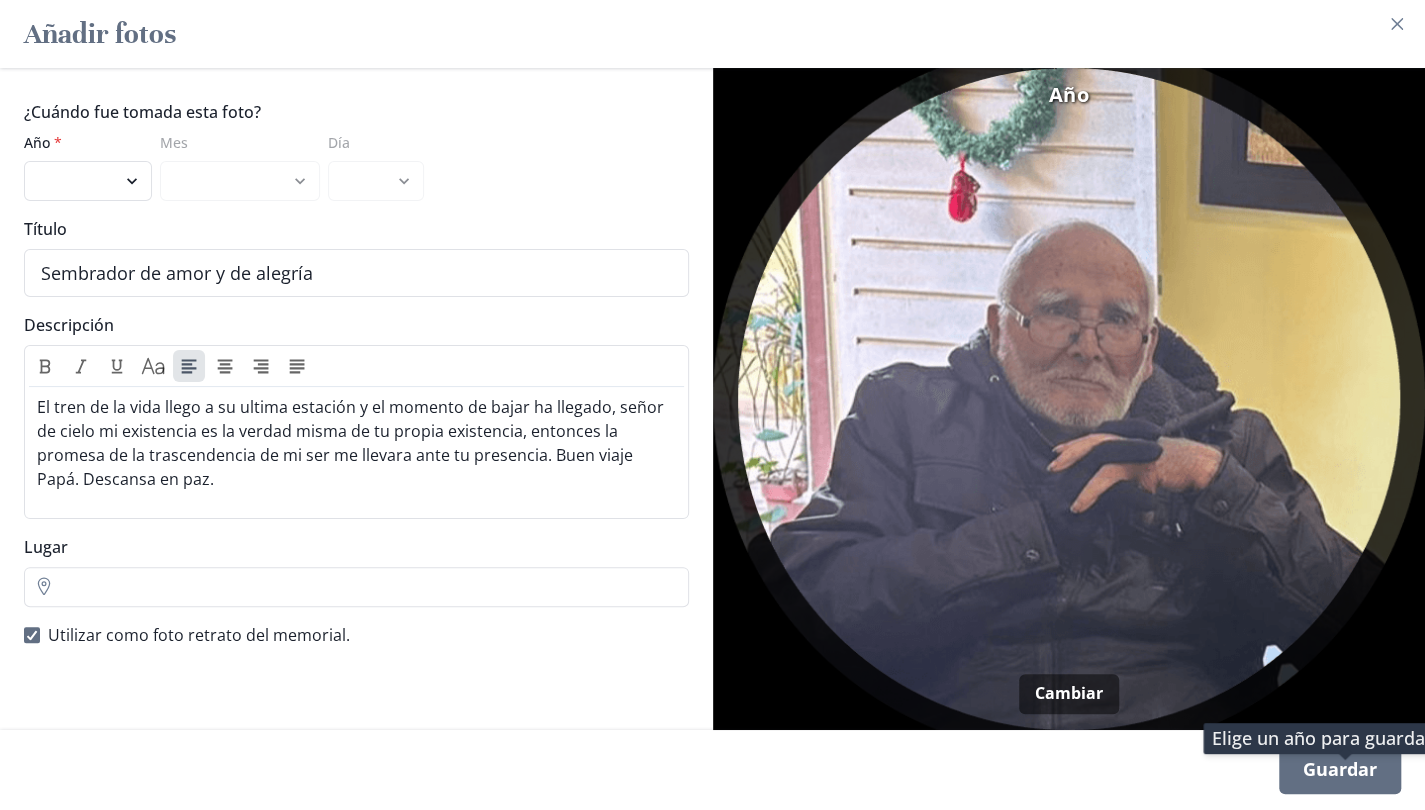 click on "Guardar" at bounding box center [1340, 770] 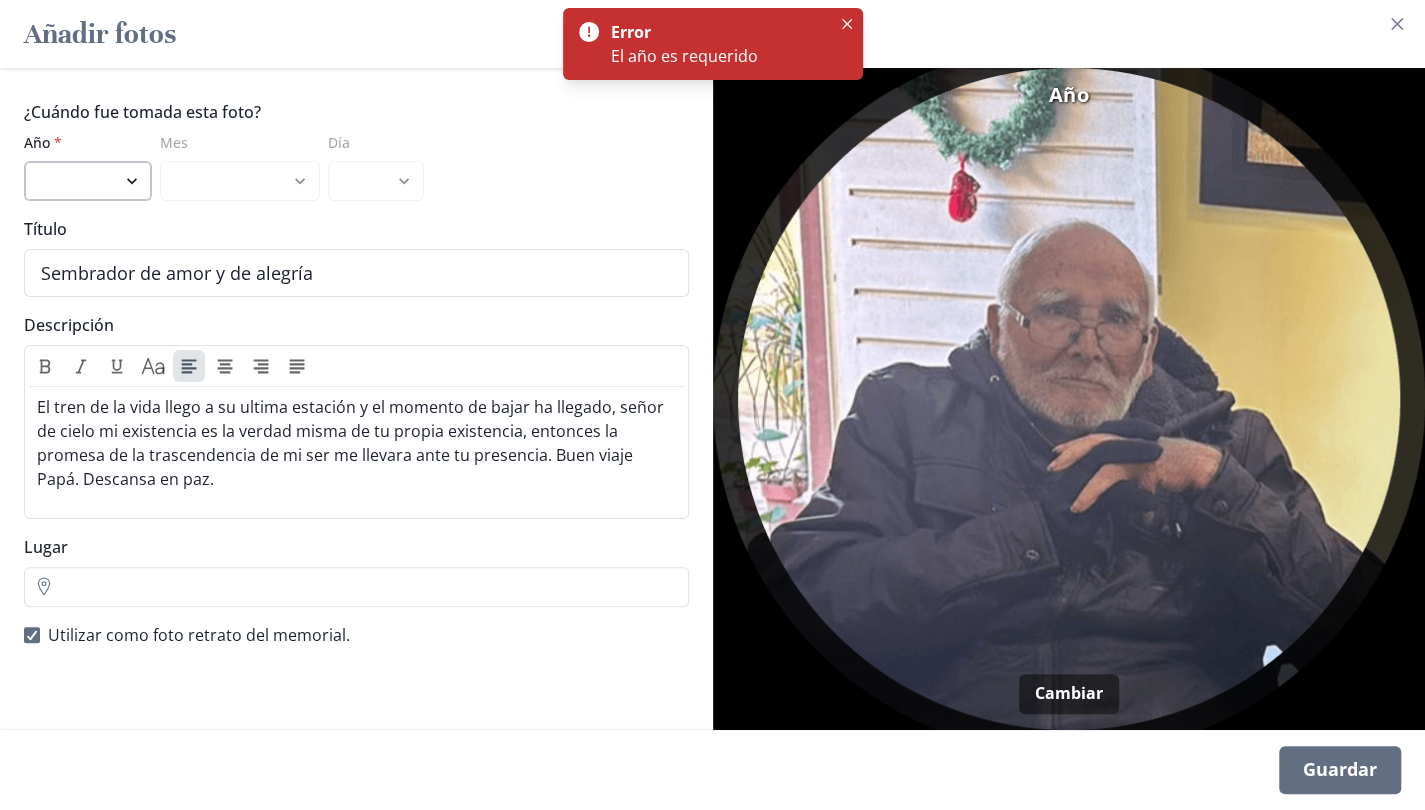click on "2025 2024 2023 2022 2021 2020 2019 2018 2017 2016 2015 2014 2013 2012 2011 2010 2009 2008 2007 2006 2005 2004 2003 2002 2001 2000 1999 1998 1997 1996 1995 1994 1993 1992 1991 1990 1989 1988 1987 1986 1985 1984 1983 1982 1981 1980 1979 1978 1977 1976 1975 1974 1973 1972 1971 1970 1969 1968 1967 1966 1965 1964 1963 1962 1961 1960 1959 1958 1957 1956 1955 1954 1953 1952 1951 1950 1949 1948 1947 1946 1945 1944 1943 1942 1941 1940 1939 1938 1937 1936 1935 1934 1933 1932 1931" at bounding box center (88, 181) 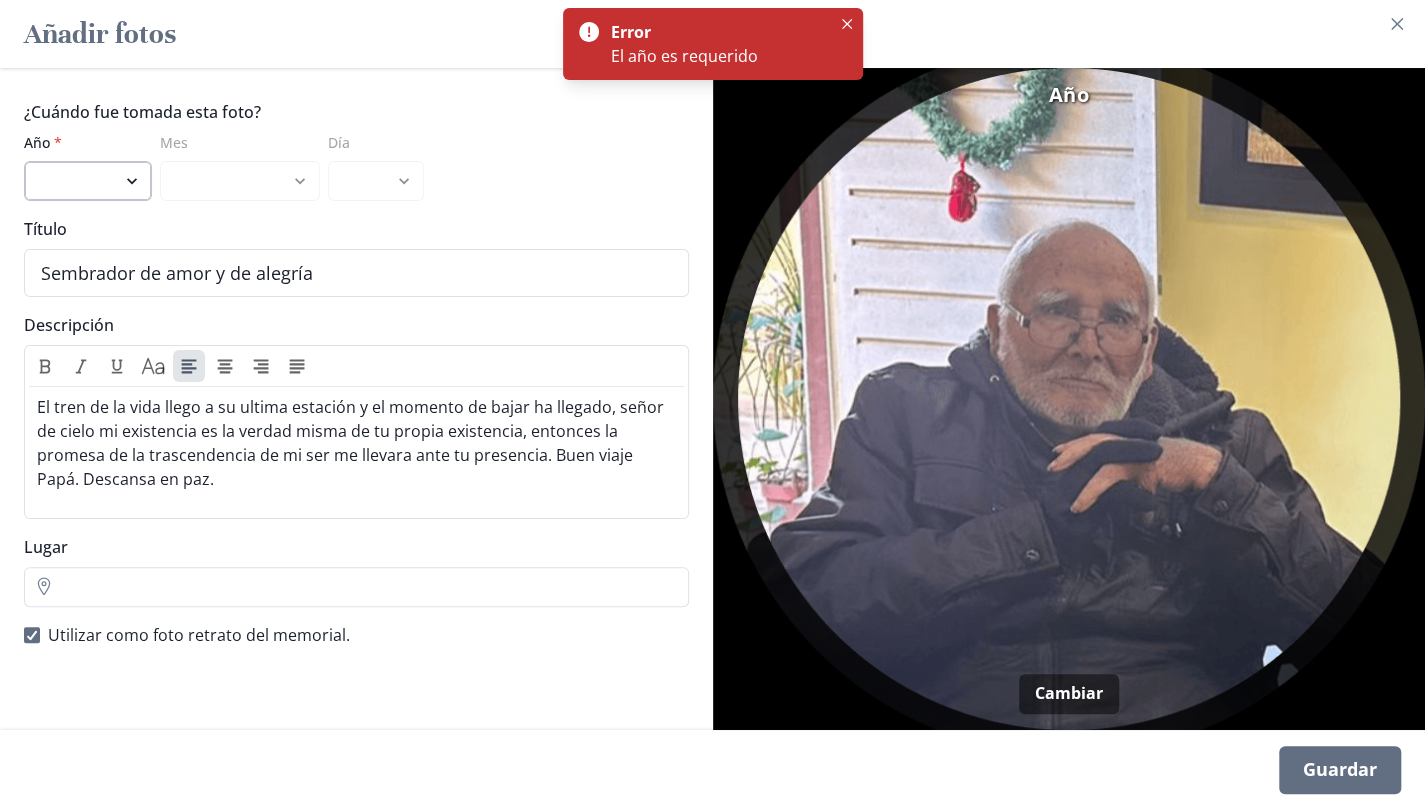 select on "2025" 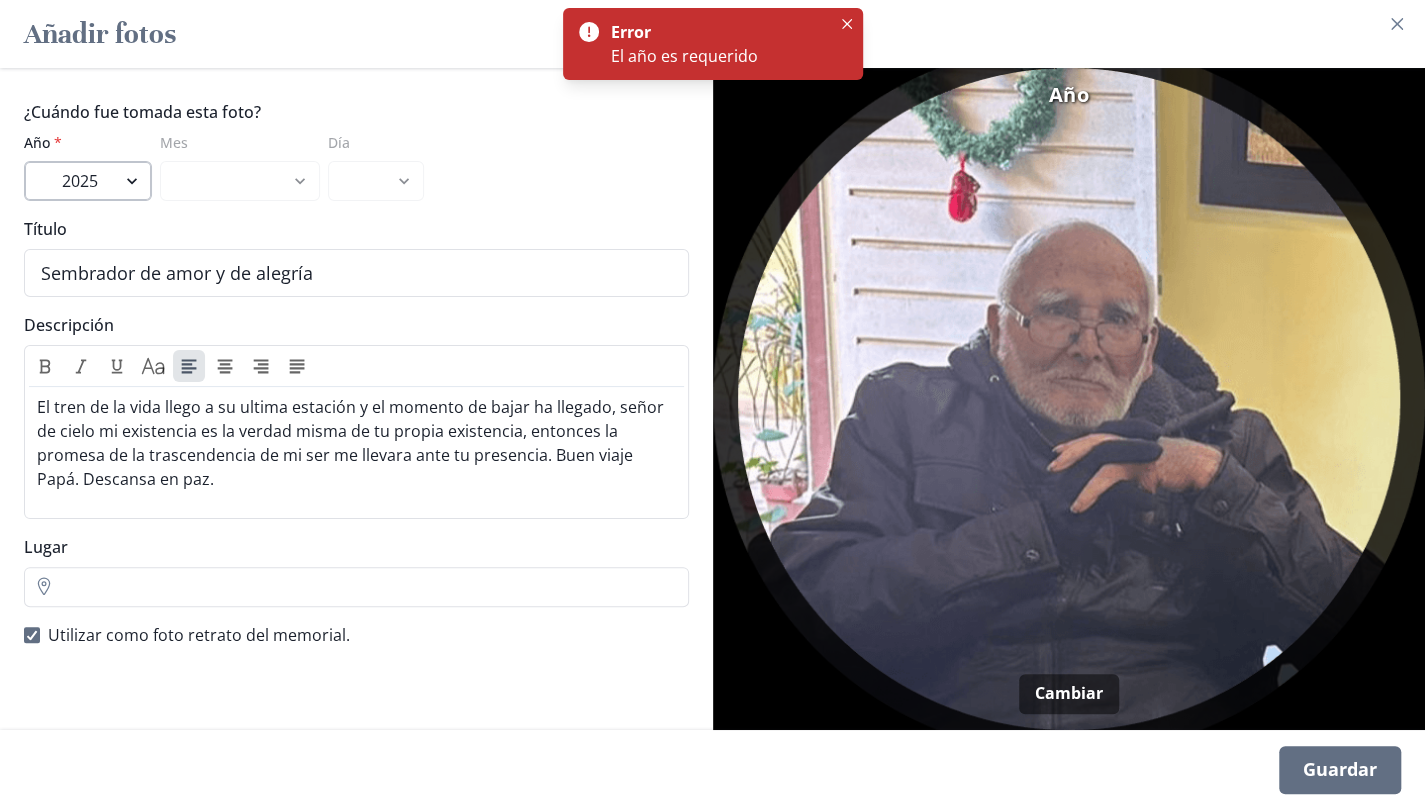 click on "2025 2024 2023 2022 2021 2020 2019 2018 2017 2016 2015 2014 2013 2012 2011 2010 2009 2008 2007 2006 2005 2004 2003 2002 2001 2000 1999 1998 1997 1996 1995 1994 1993 1992 1991 1990 1989 1988 1987 1986 1985 1984 1983 1982 1981 1980 1979 1978 1977 1976 1975 1974 1973 1972 1971 1970 1969 1968 1967 1966 1965 1964 1963 1962 1961 1960 1959 1958 1957 1956 1955 1954 1953 1952 1951 1950 1949 1948 1947 1946 1945 1944 1943 1942 1941 1940 1939 1938 1937 1936 1935 1934 1933 1932 1931" at bounding box center [88, 181] 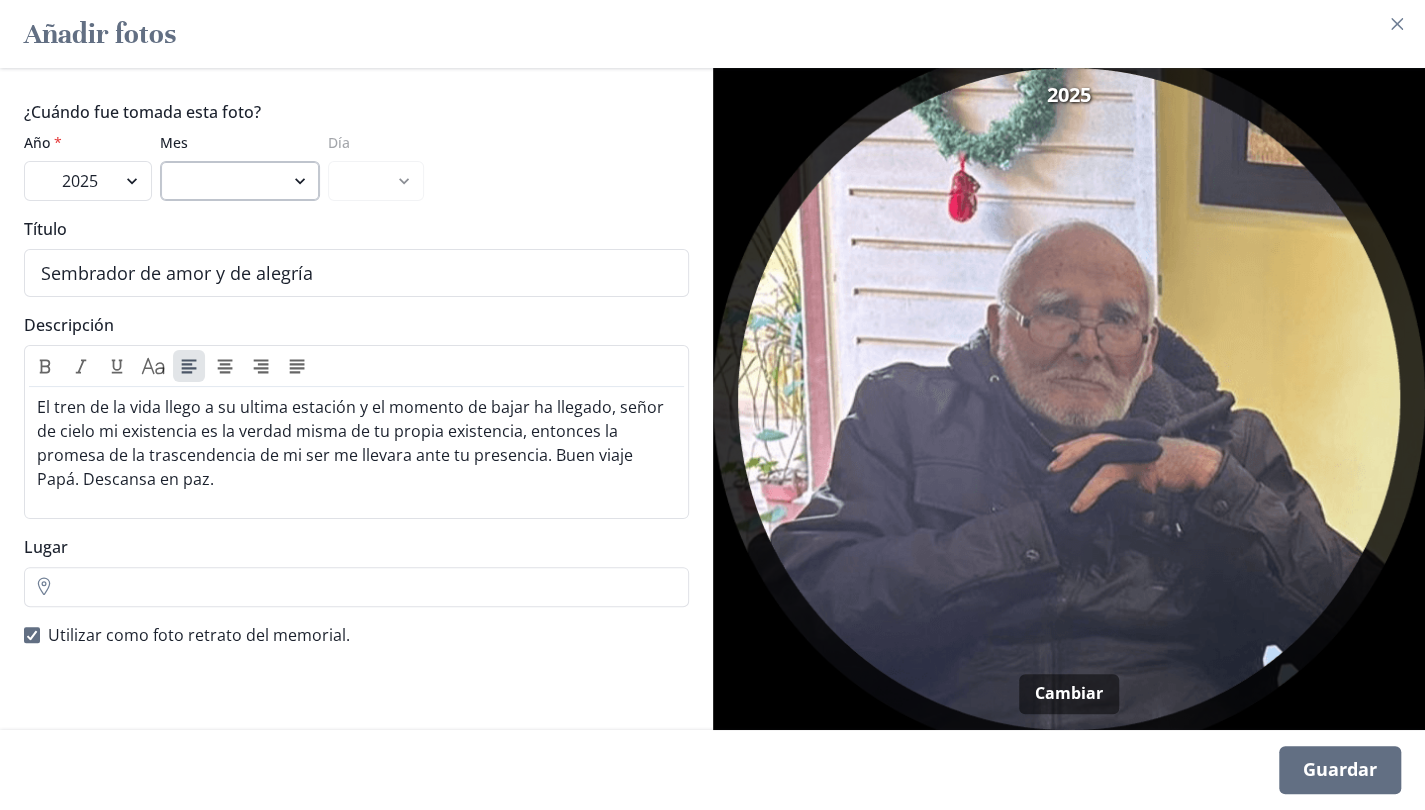 click on "enero febrero marzo abril mayo junio julio agosto" at bounding box center [240, 181] 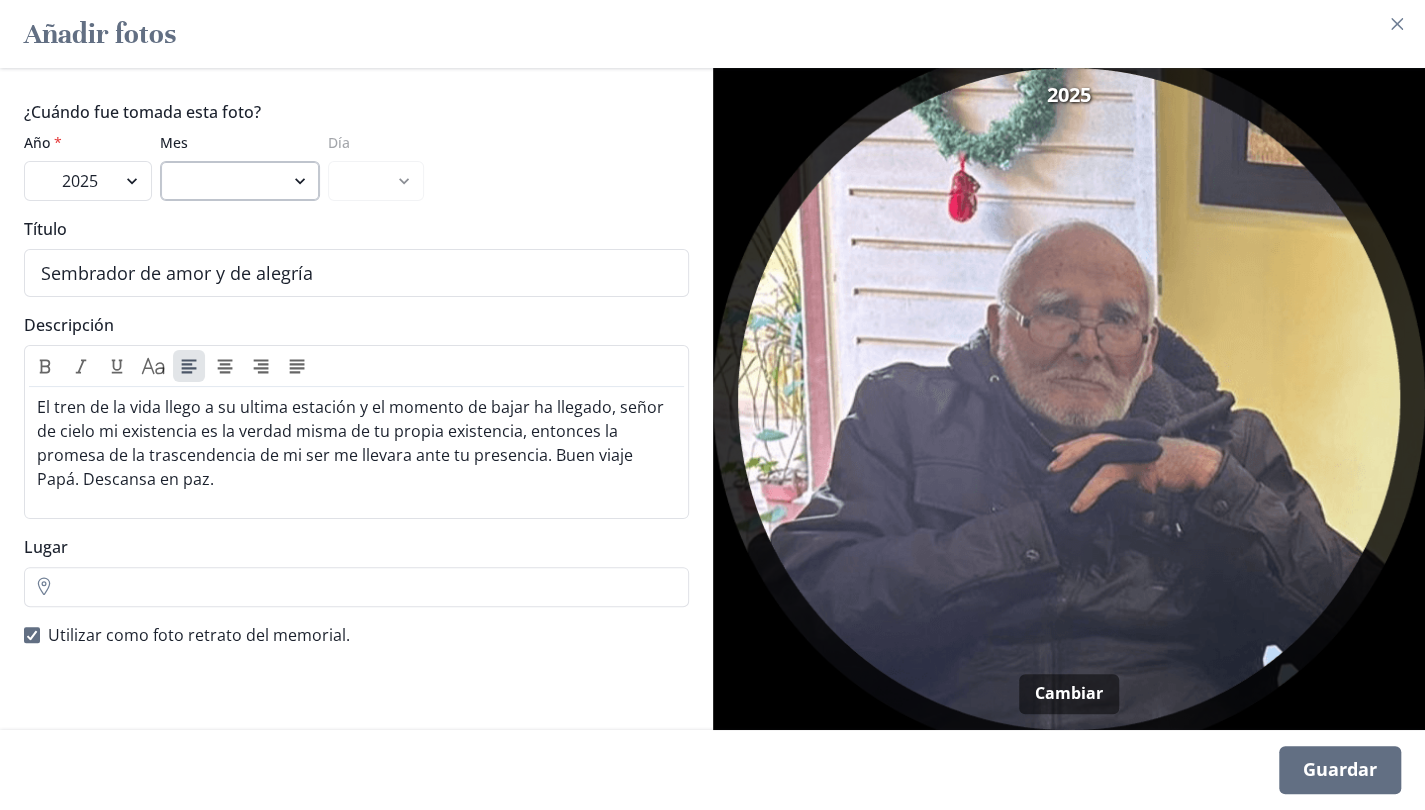 select on "8" 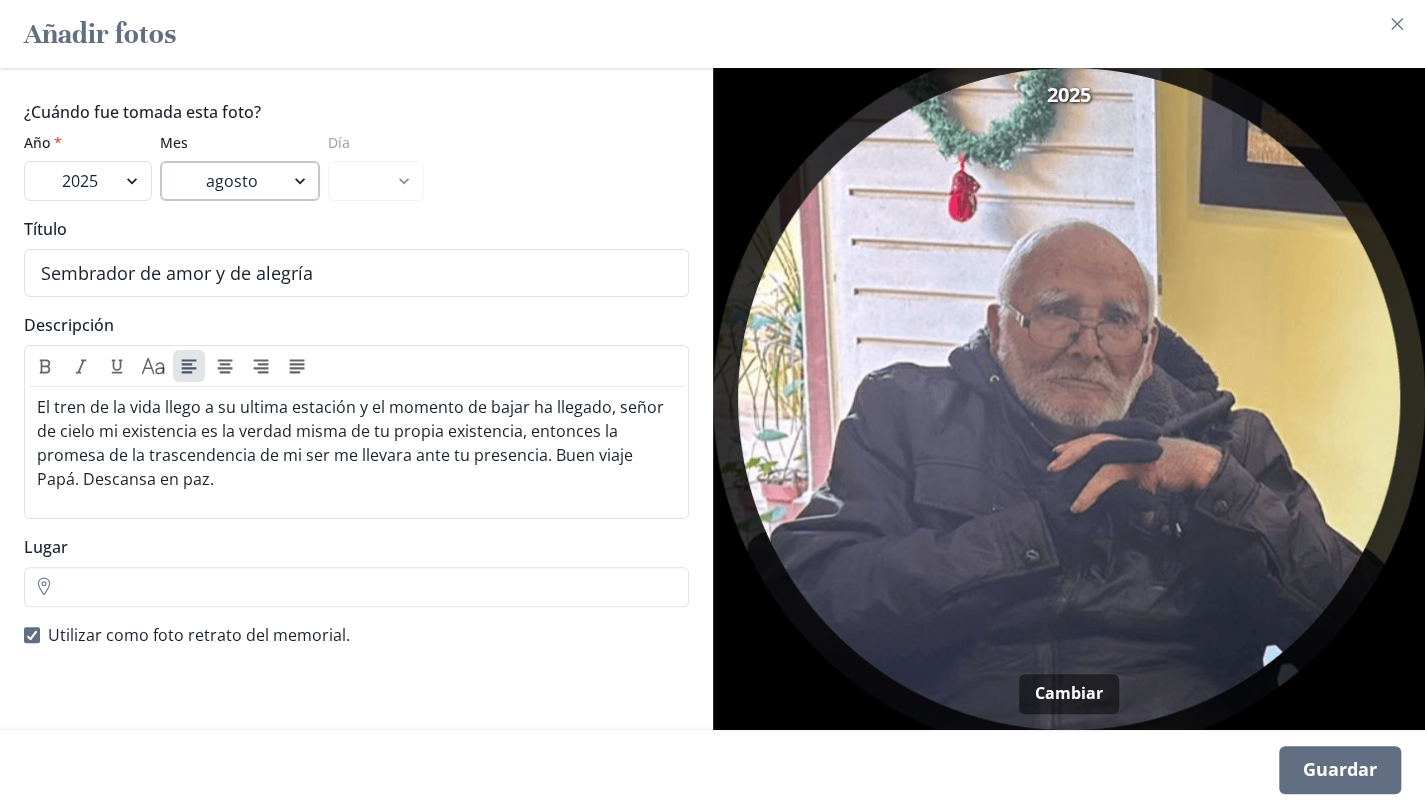 click on "enero febrero marzo abril mayo junio julio agosto" at bounding box center (240, 181) 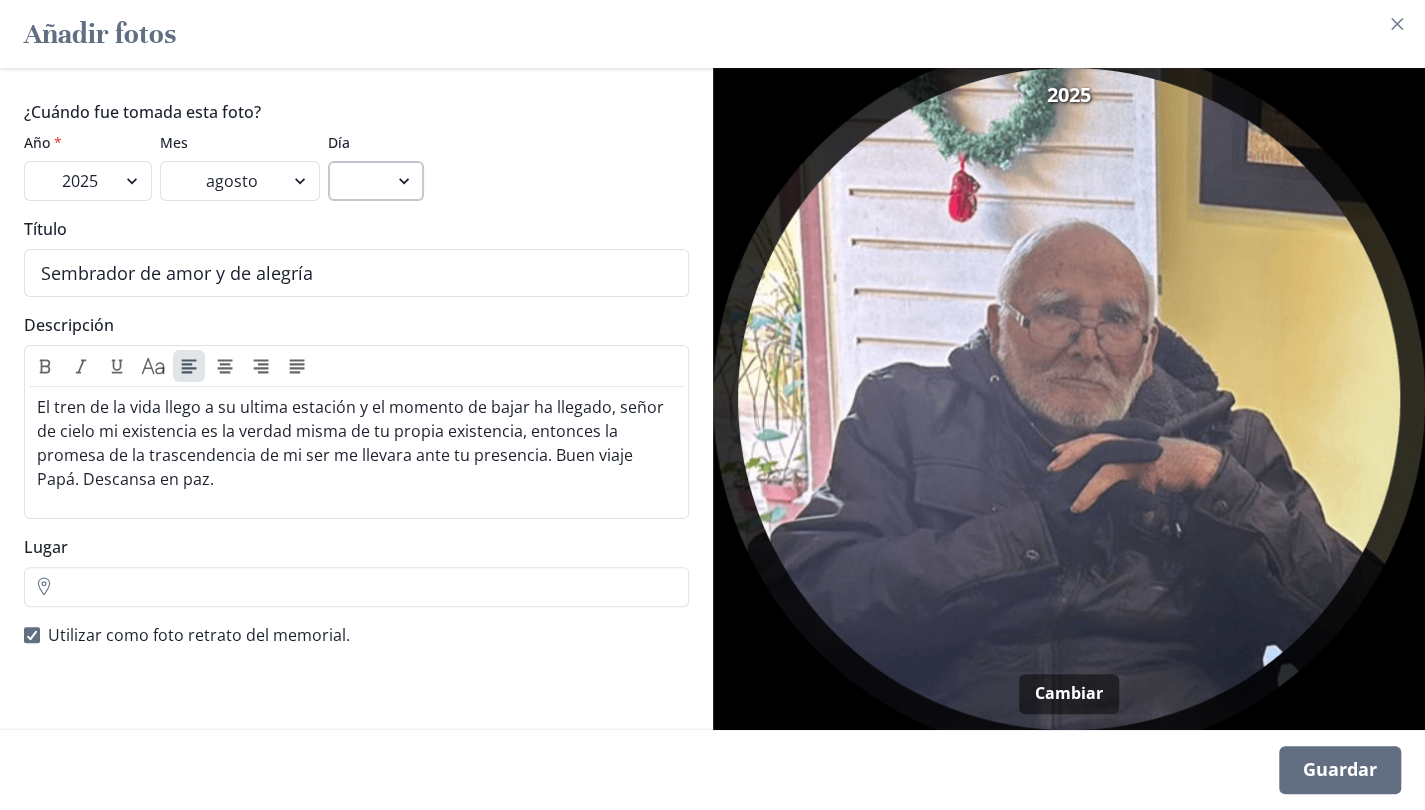 click on "1 2 3" at bounding box center (376, 181) 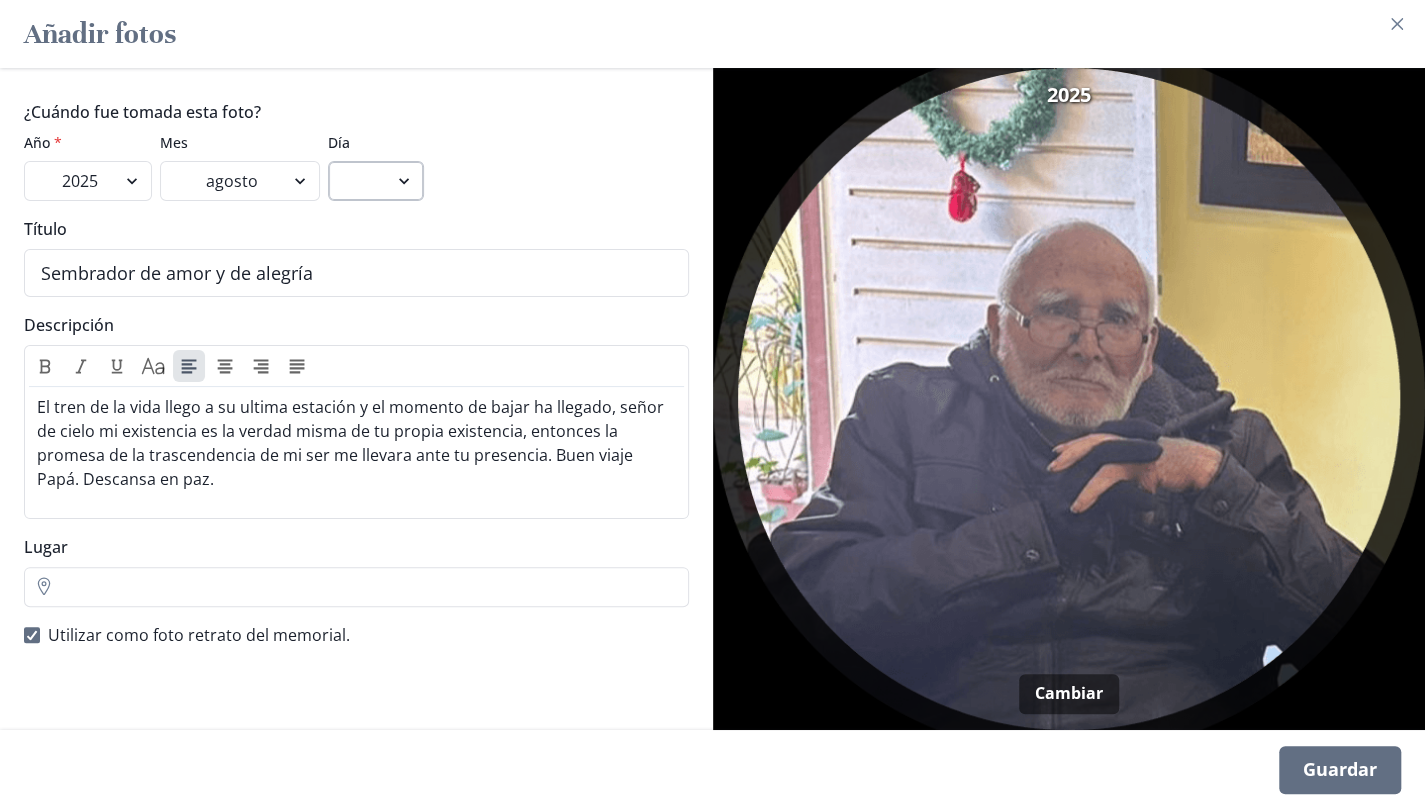 select on "3" 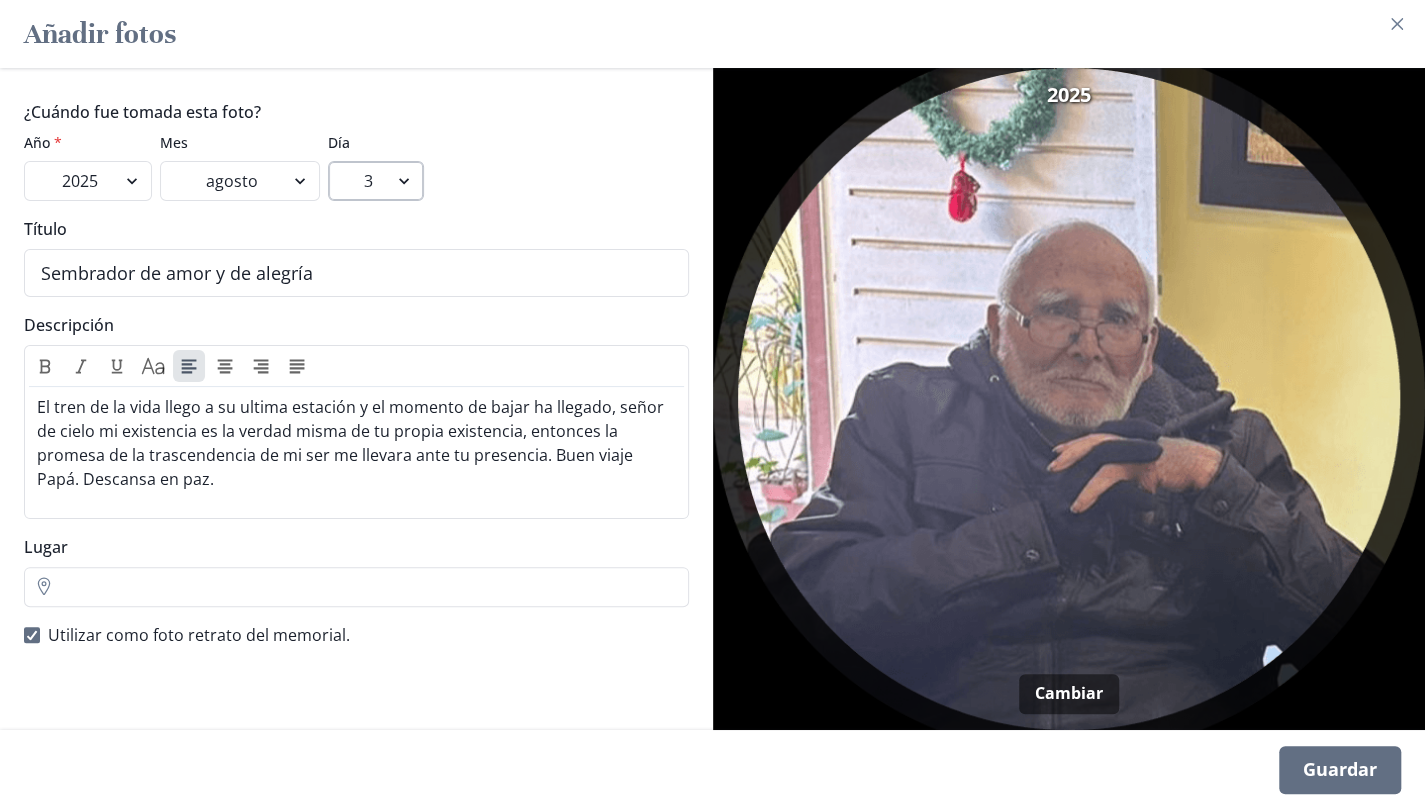 click on "1 2 3" at bounding box center (376, 181) 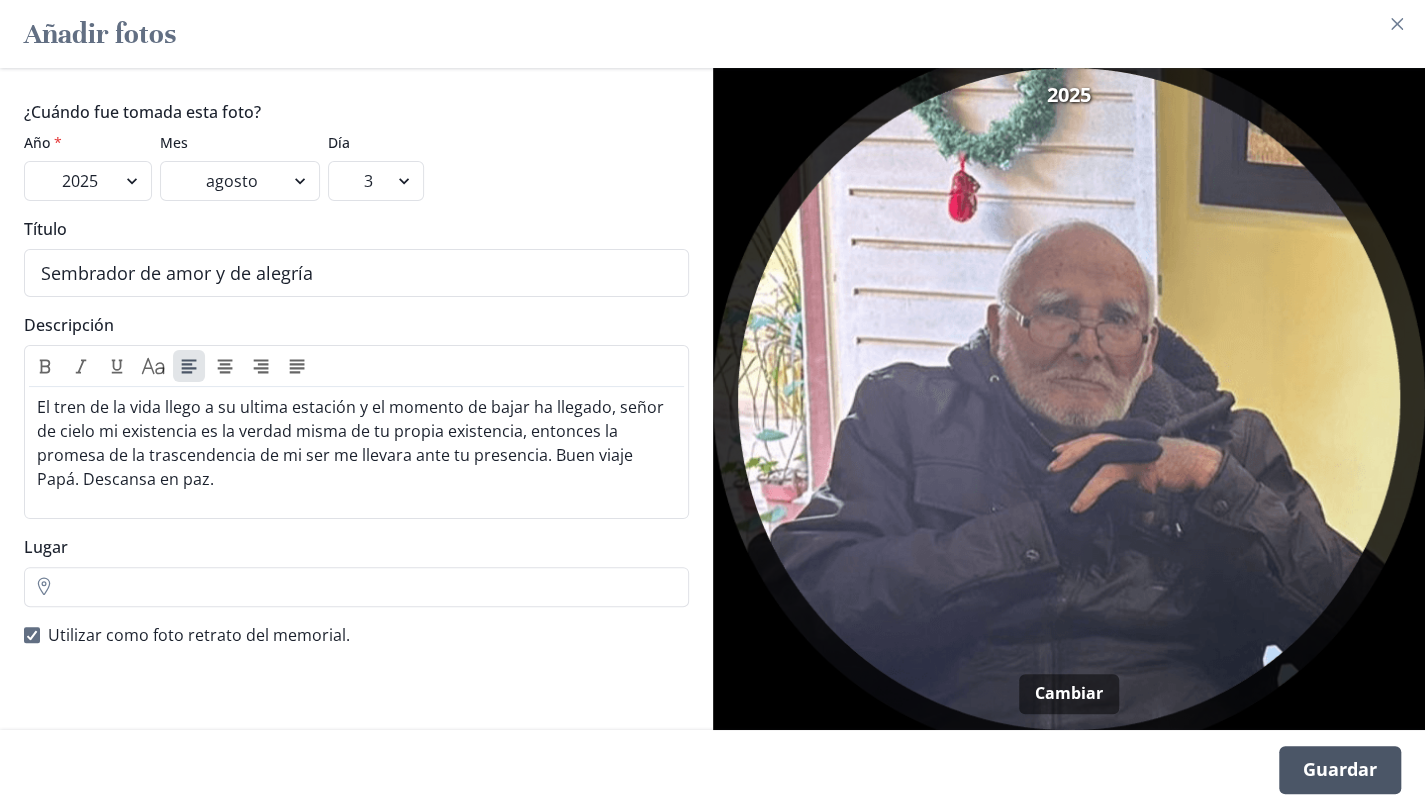 click on "Guardar" at bounding box center (1340, 770) 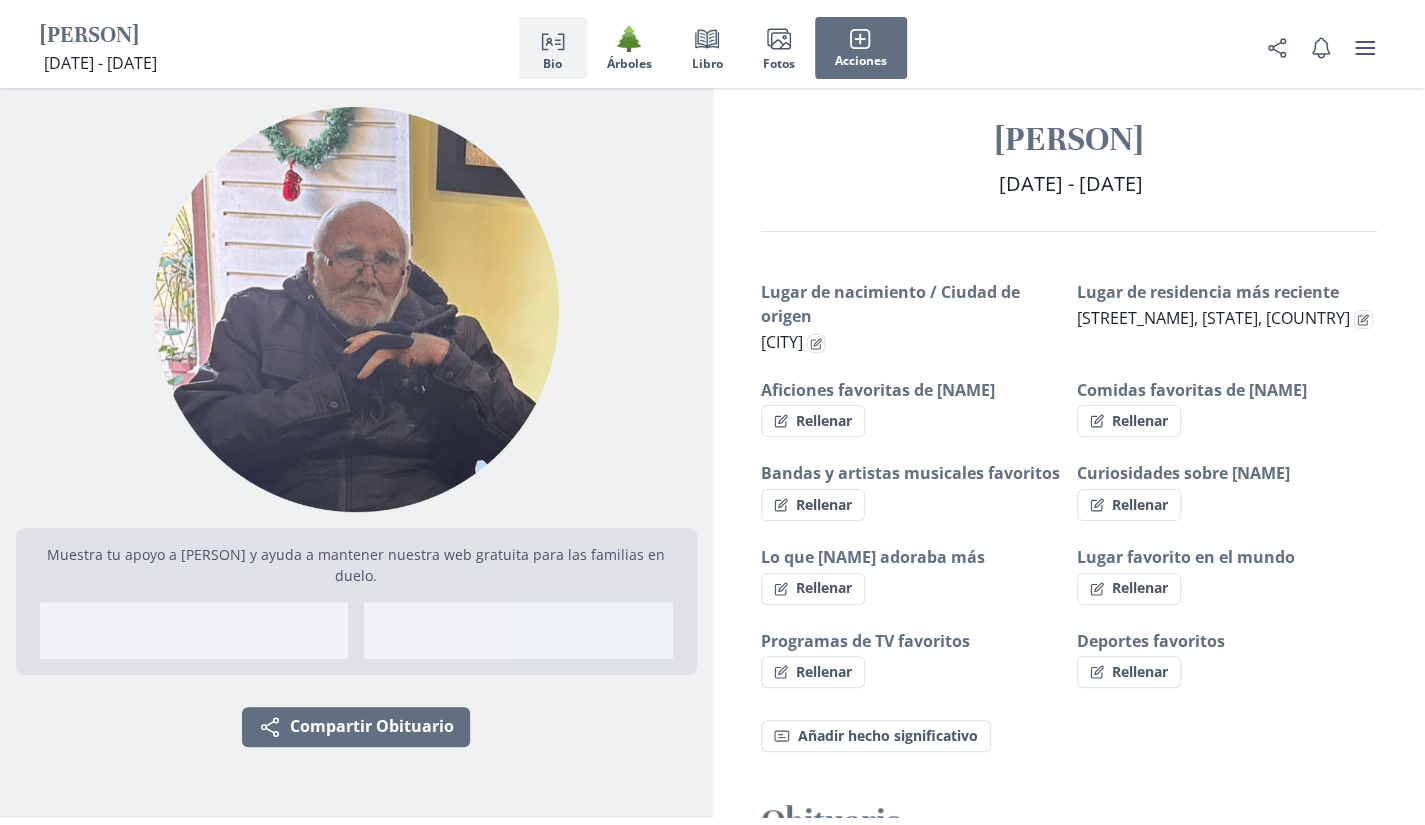 scroll, scrollTop: 0, scrollLeft: 0, axis: both 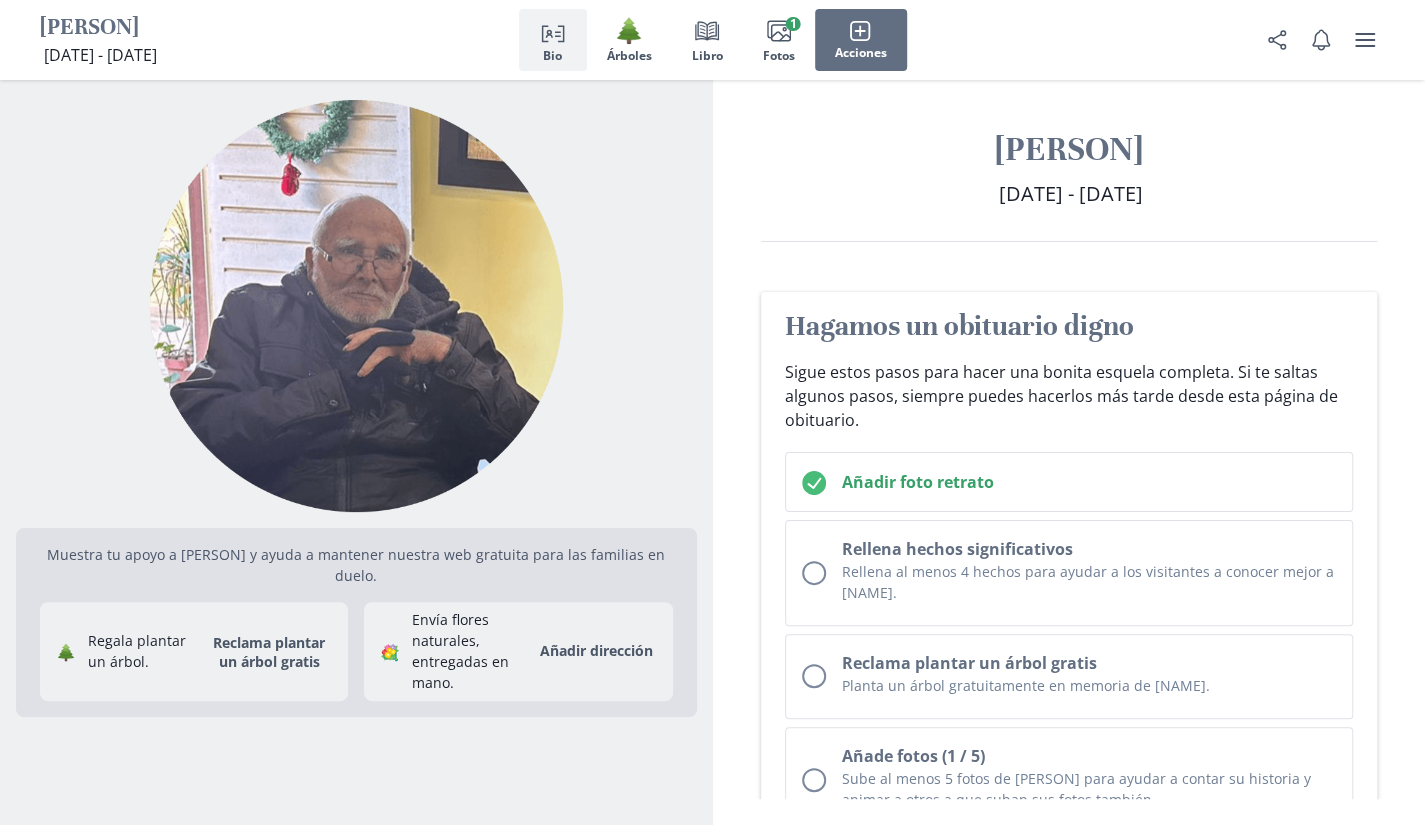 click on "Añade foto retrato Rellena hechos significativos Rellena al menos 4 hechos para ayudar a los visitantes a conocer mejor a [NAME].  Reclama plantar un árbol gratis Planta un árbol gratuitamente en memoria de [NAME]. Añade fotos (1 / 5) Sube al menos 5 fotos de [NAME] para ayudar a contar su historia y animar a otros a que suban sus fotos también. Deja un comentario en el libro de visitas ¿Cómo te hacía sentir? ¿Hay alguna historia divertida para rememorar? Saltar Añade los detalles de la ceremonia Informa a familia y amigos sobre futuras ceremonias. Saltar Añade una dirección para el envío de flores Facilita a los demás enviar flores a la familia o a funeraria. Saltar Crea una recaudación de fondos de manera gratuita Sin comisiones de configuración, es gratis. Recauda fondos para cubrir gastos, o comparte los donativos con una causa que le importaba a [NAME]. Todas las donaciones van directamente a ti. Saltar Comparte el obituario de [NAME]" at bounding box center (1069, 927) 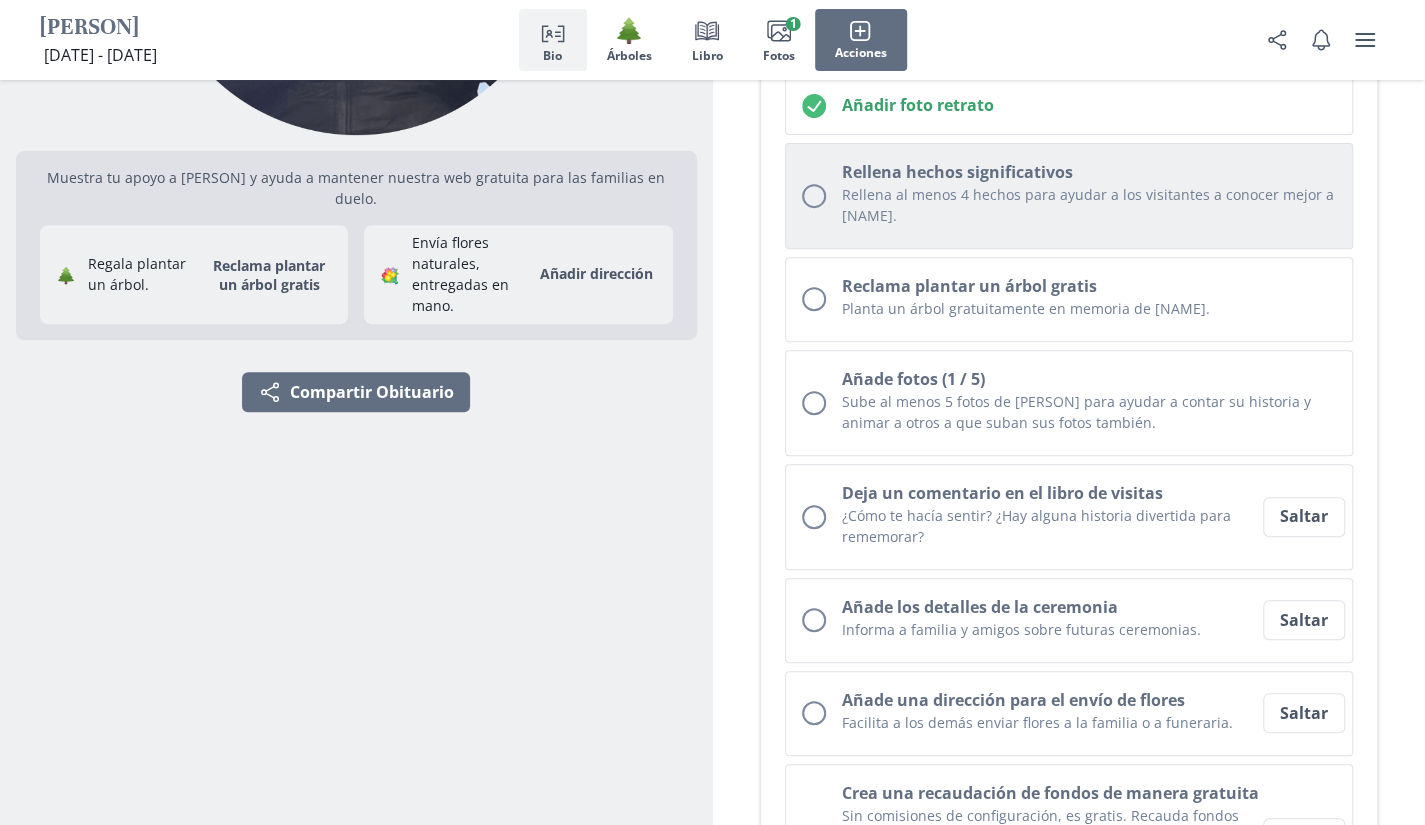 scroll, scrollTop: 510, scrollLeft: 0, axis: vertical 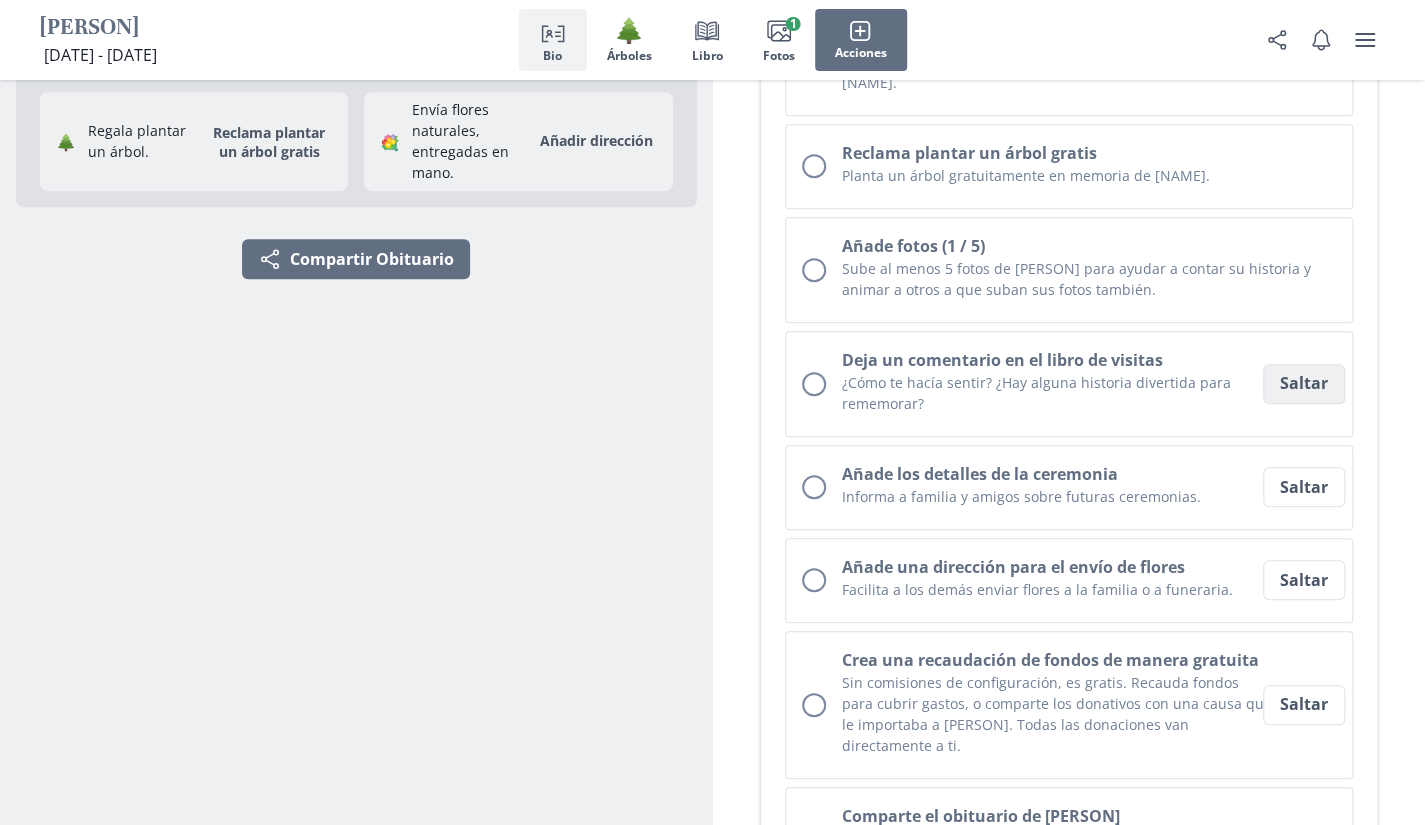 click on "Saltar" at bounding box center (1304, 384) 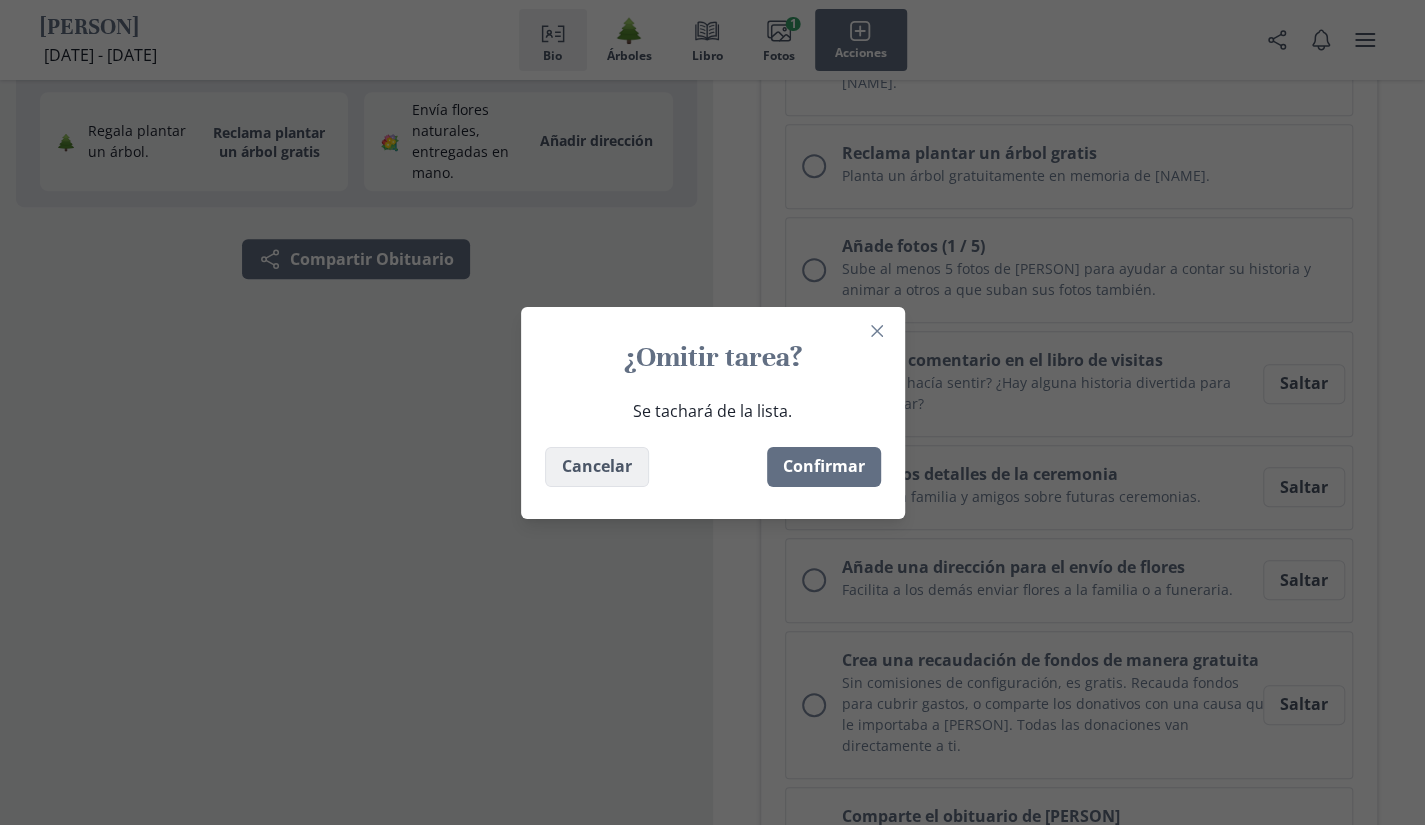 click on "Cancelar" at bounding box center [597, 467] 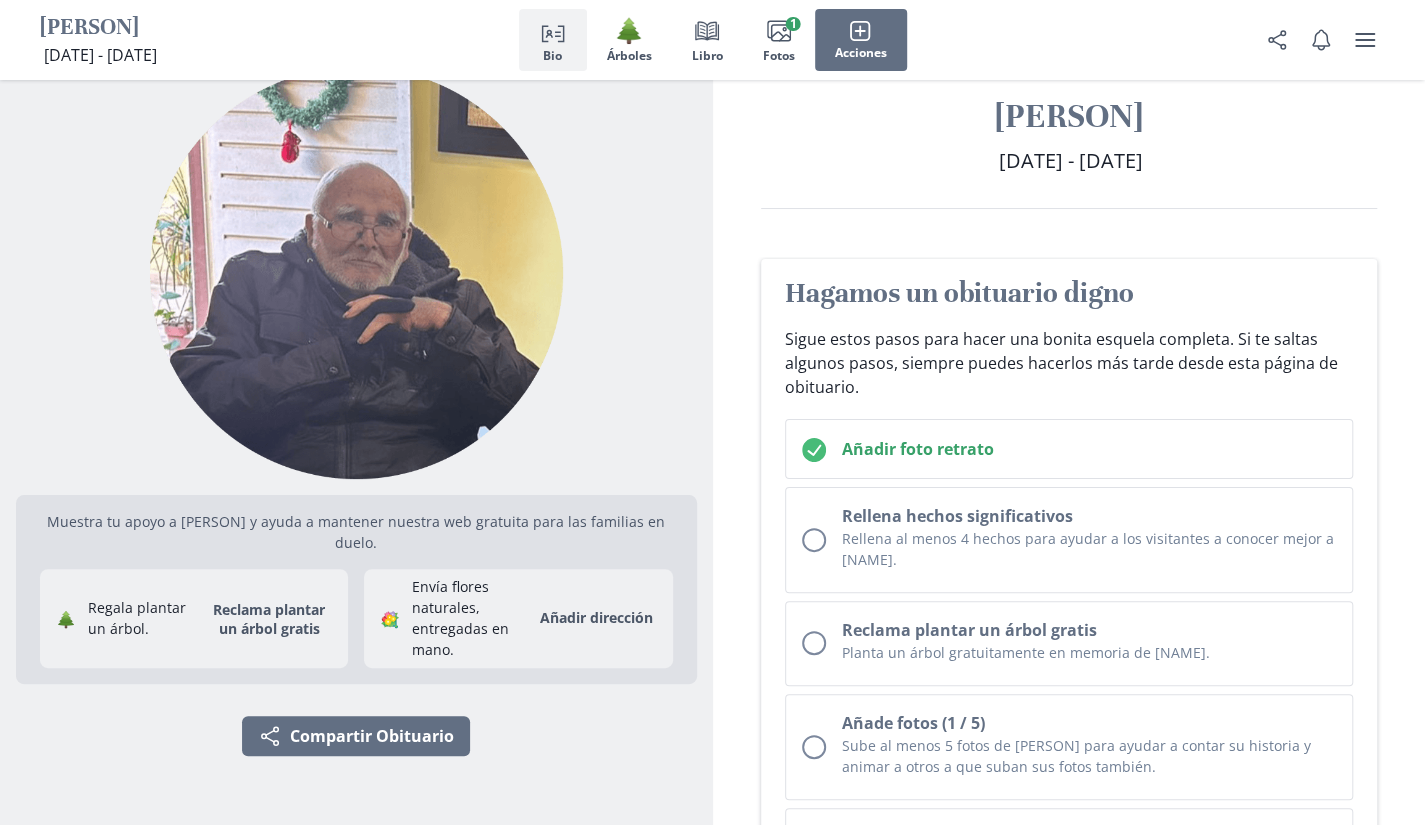 scroll, scrollTop: 0, scrollLeft: 0, axis: both 